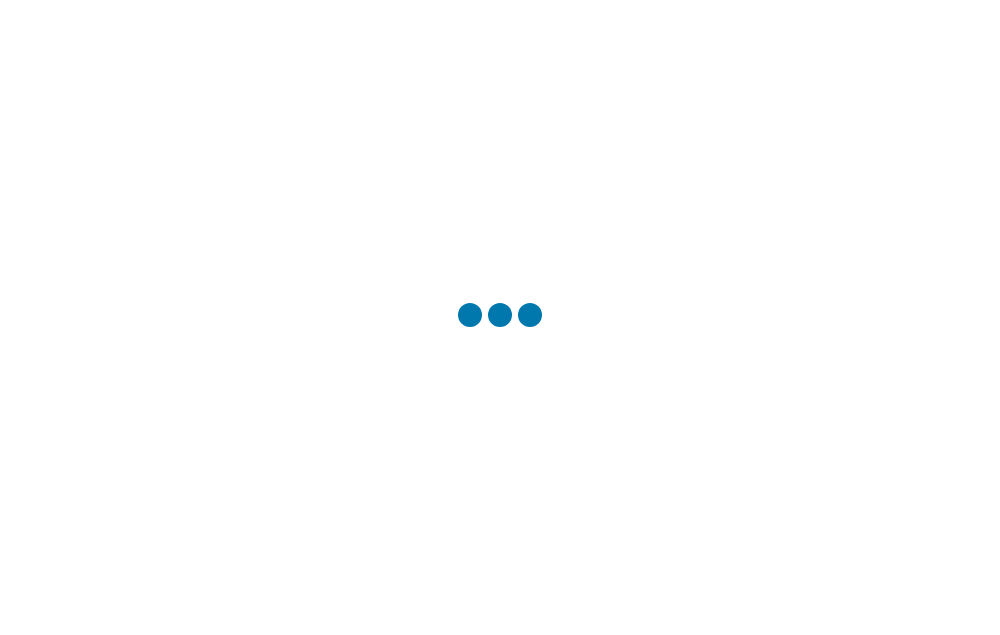 scroll, scrollTop: 0, scrollLeft: 0, axis: both 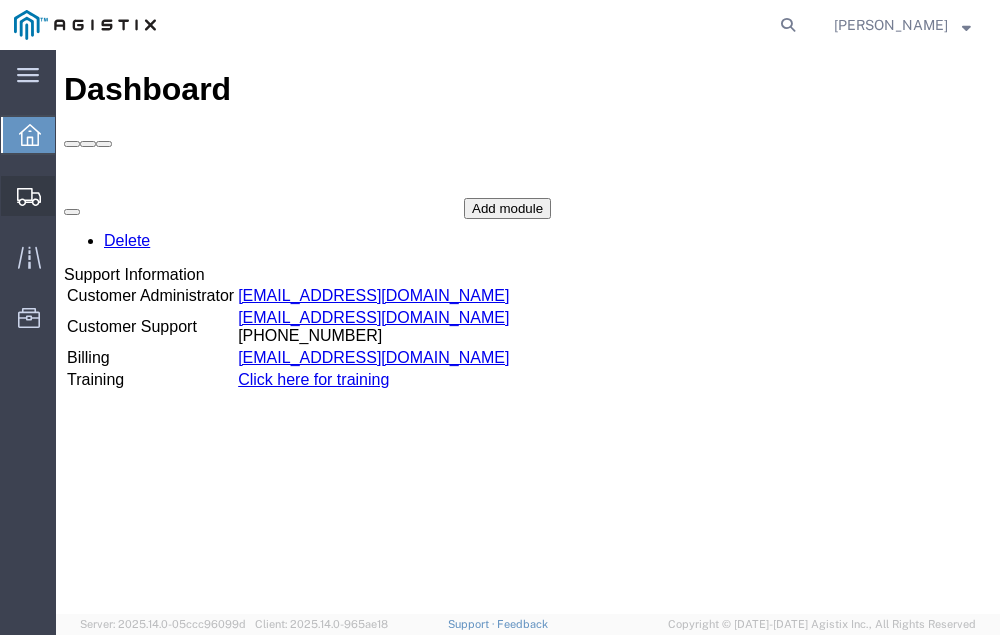 click on "Shipment Manager" 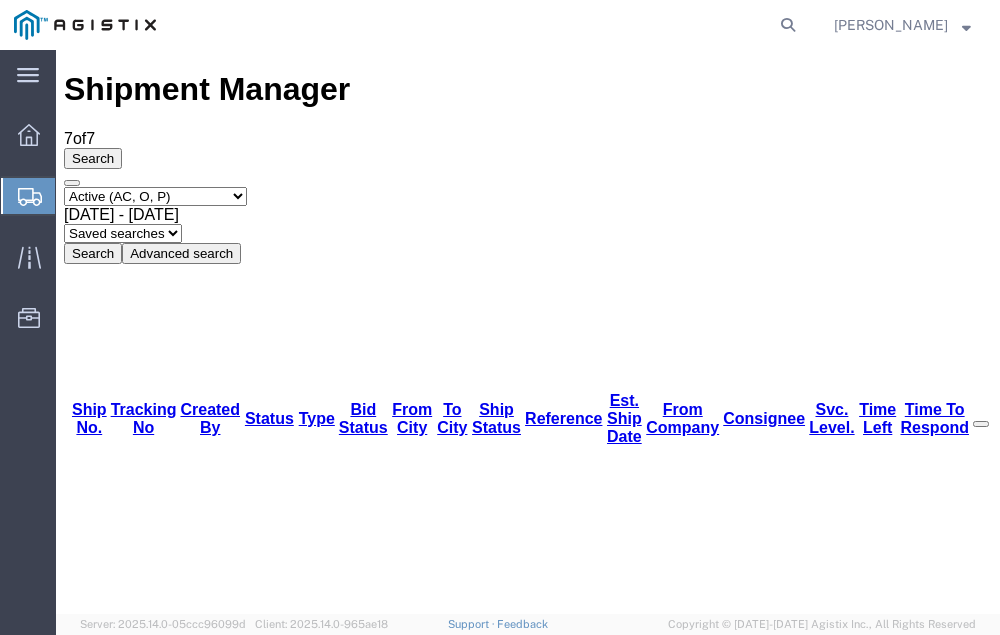 click on "56143446" at bounding box center (119, 2509) 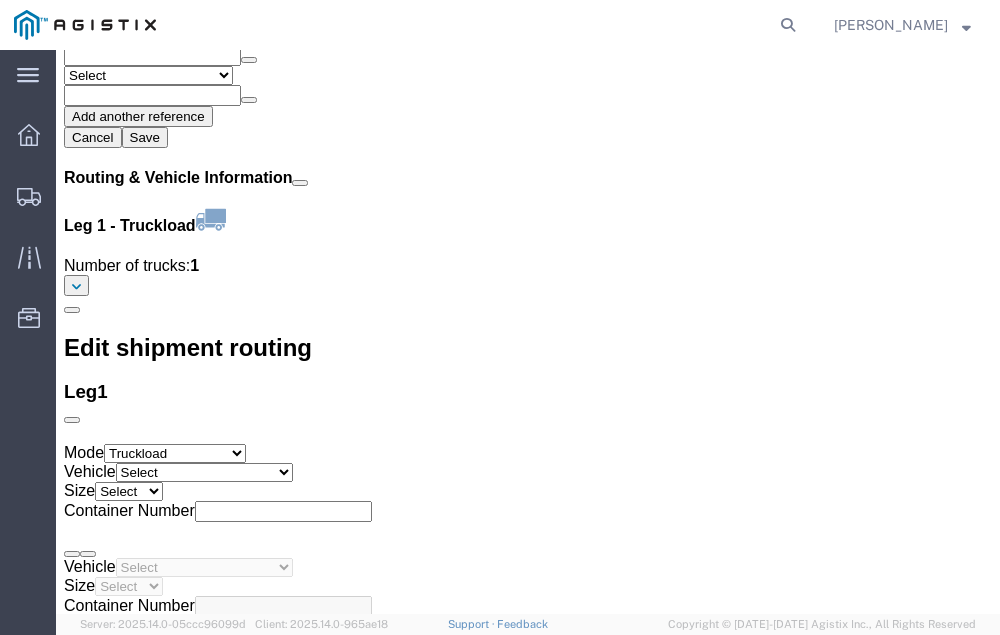scroll, scrollTop: 2340, scrollLeft: 0, axis: vertical 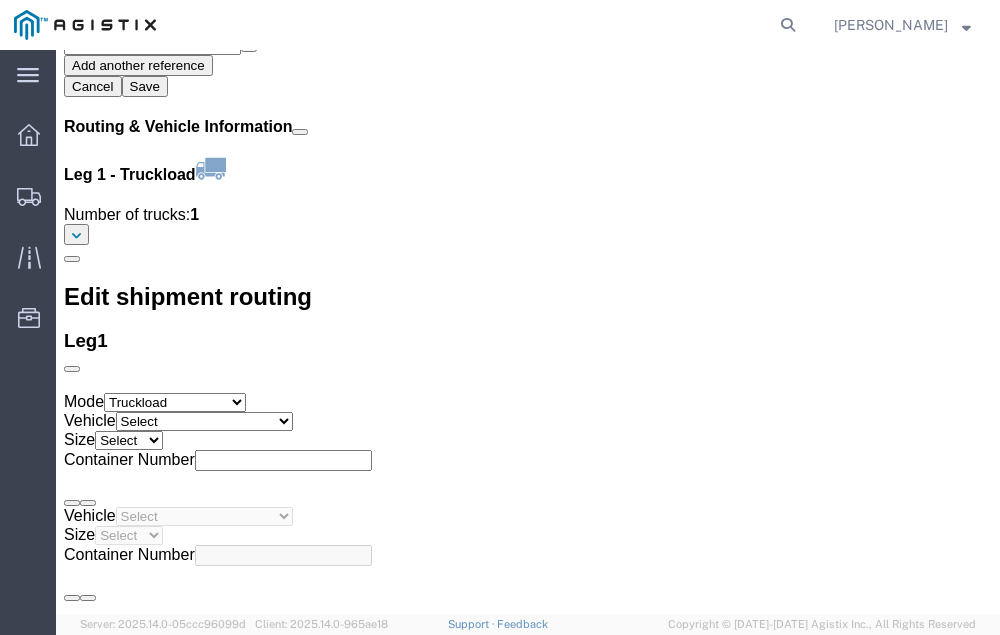 click on "Confirm" 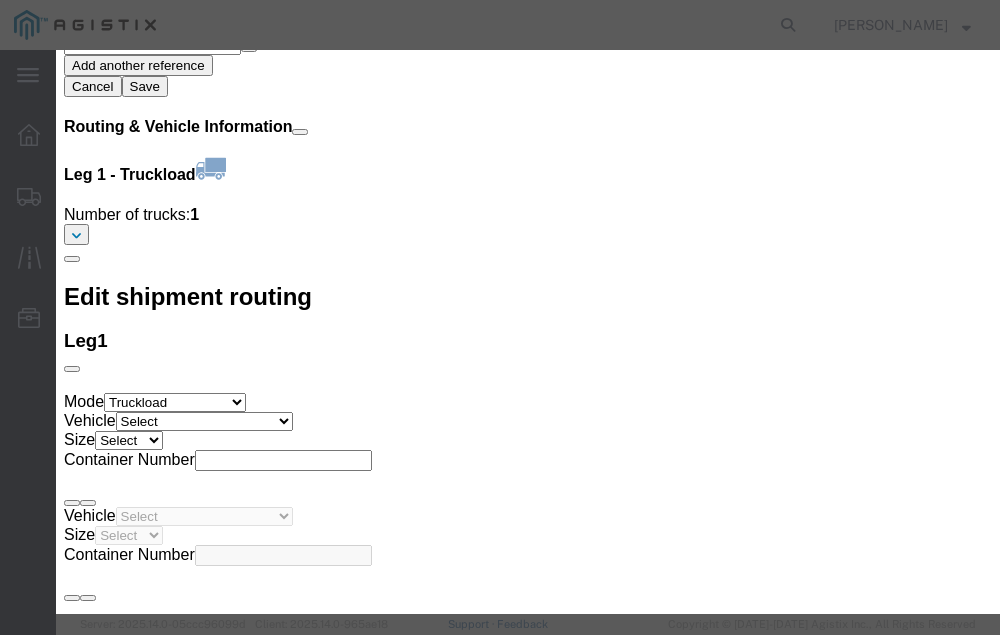 click 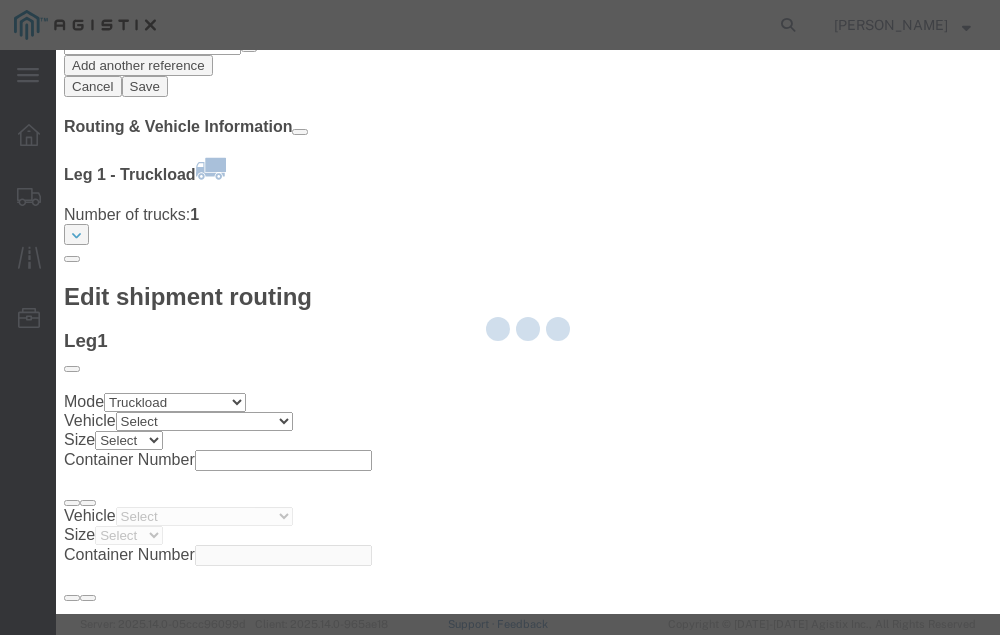 type on "[PERSON_NAME]" 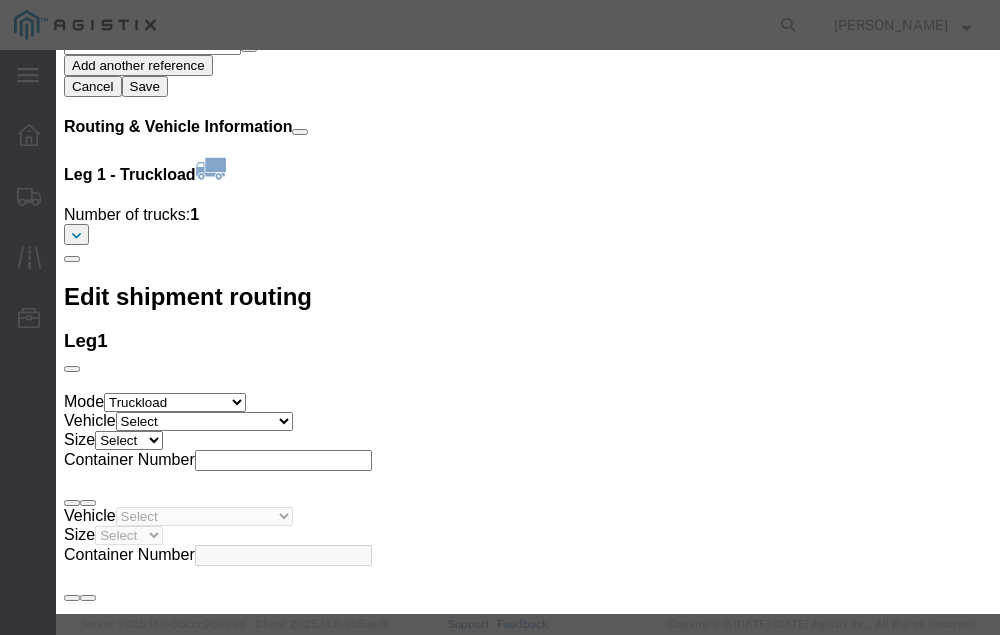 click 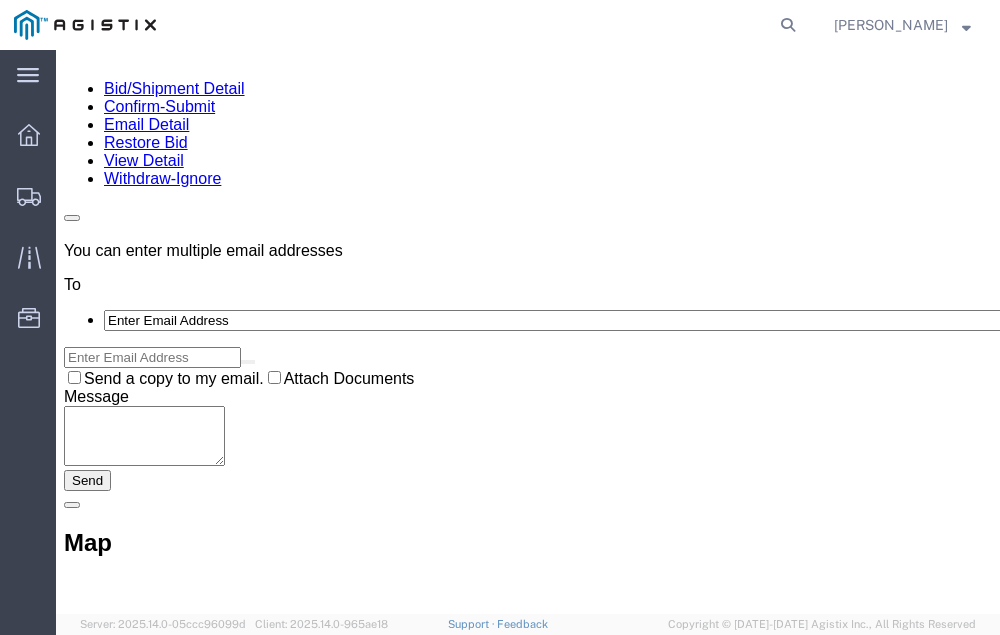 scroll, scrollTop: 0, scrollLeft: 0, axis: both 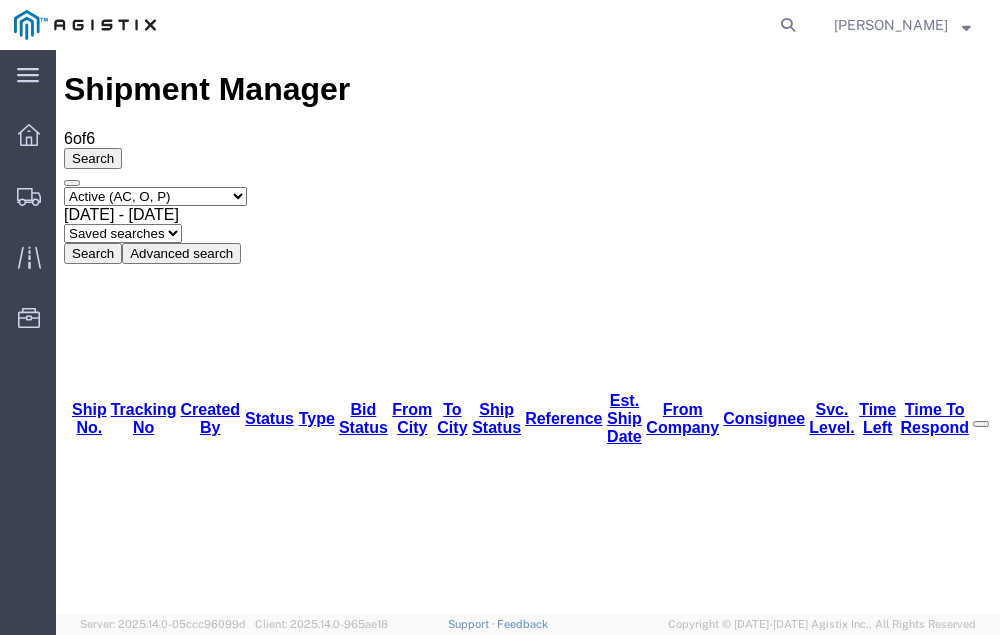 click on "56143515" at bounding box center (119, 2297) 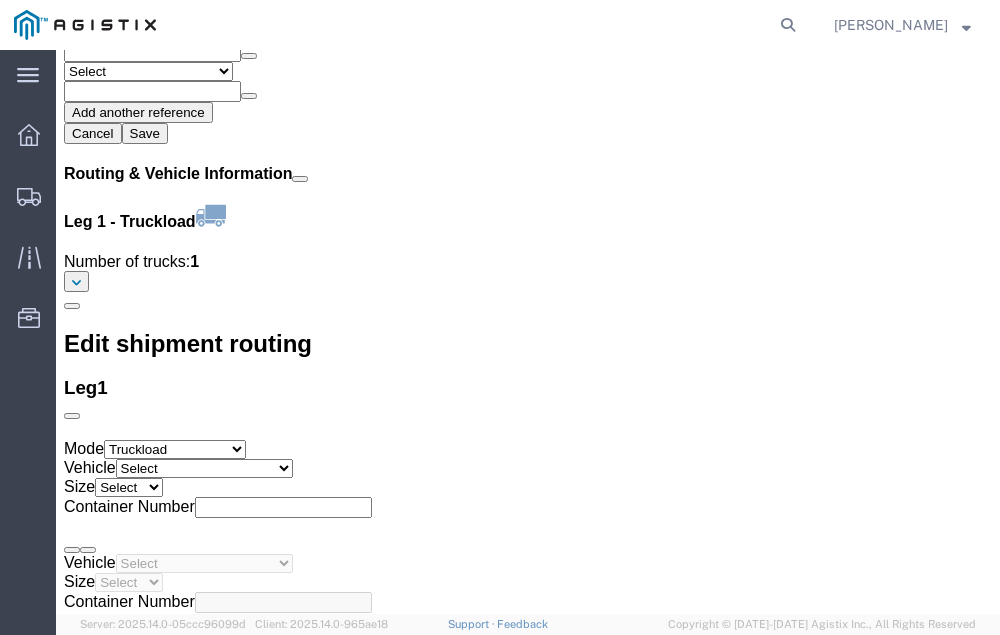 scroll, scrollTop: 2316, scrollLeft: 0, axis: vertical 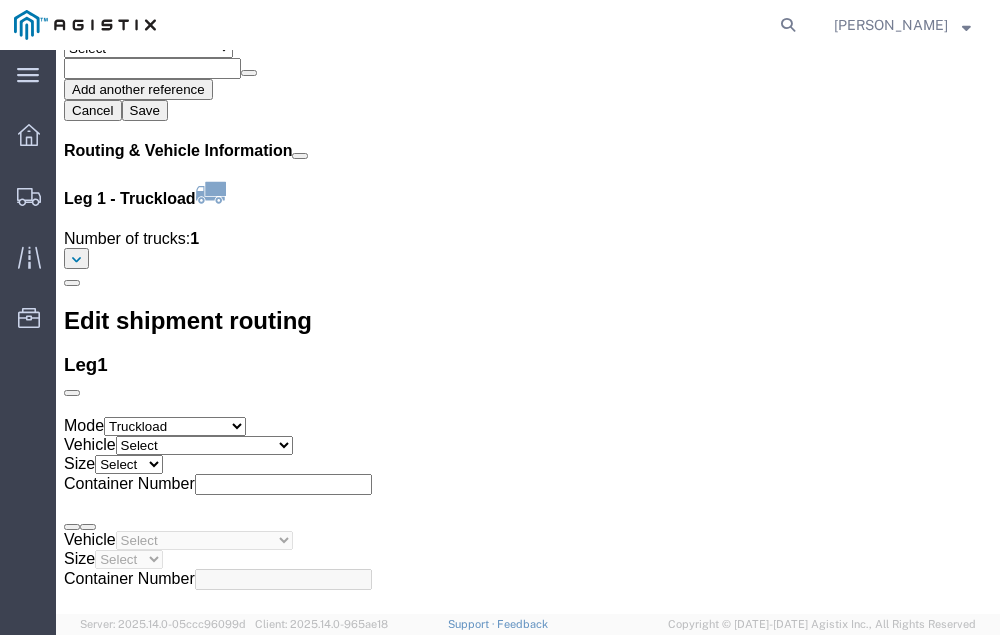 click on "Confirm" 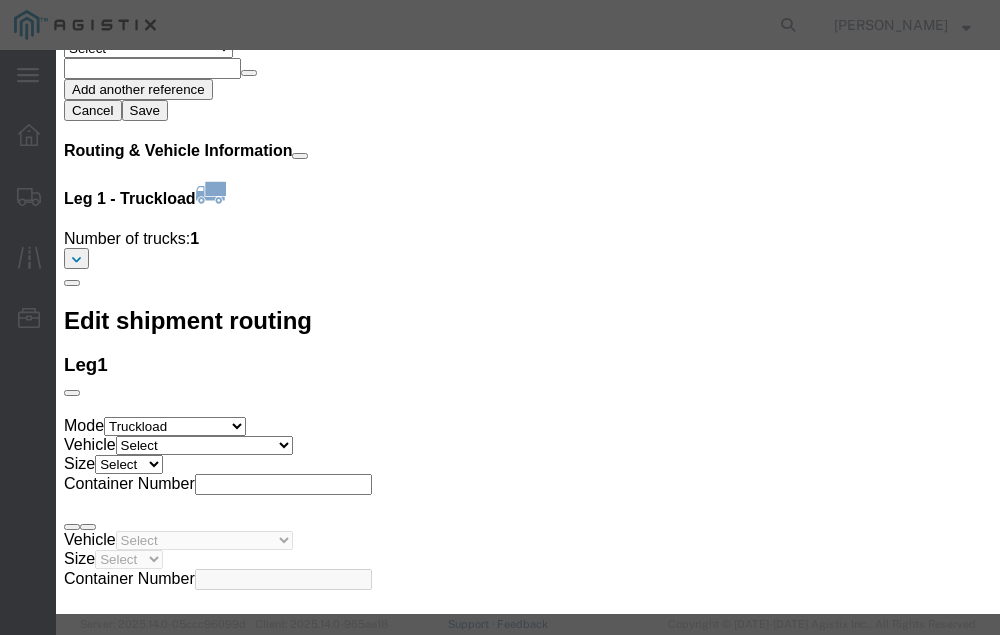 click 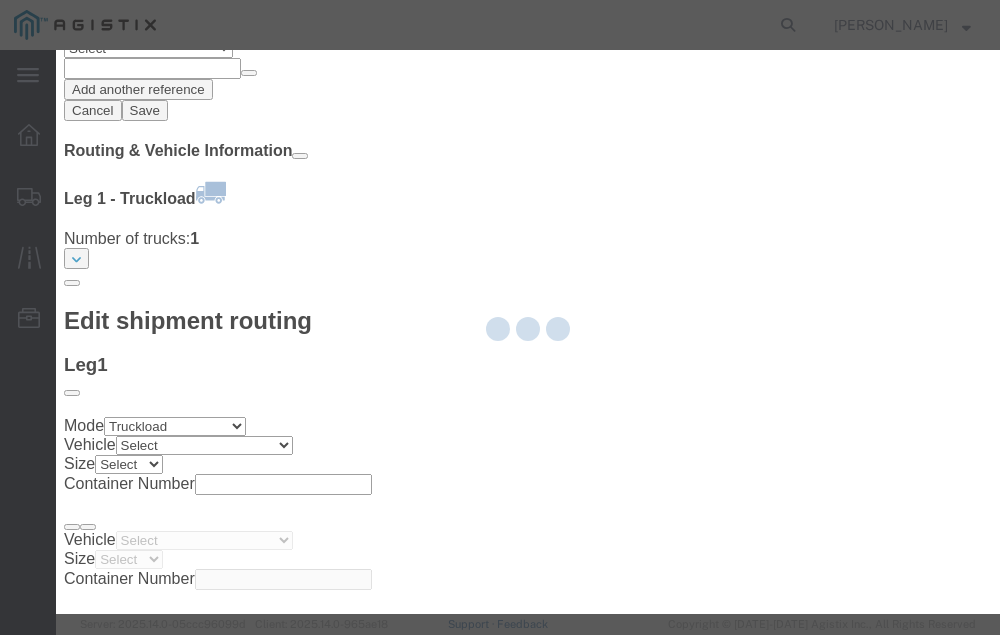 type on "[PERSON_NAME]" 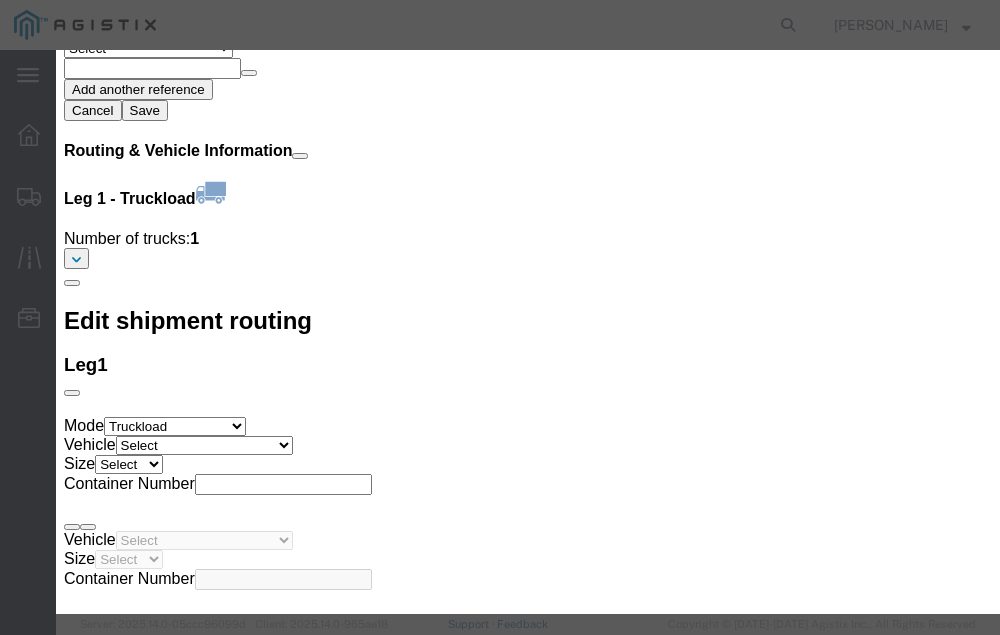 click 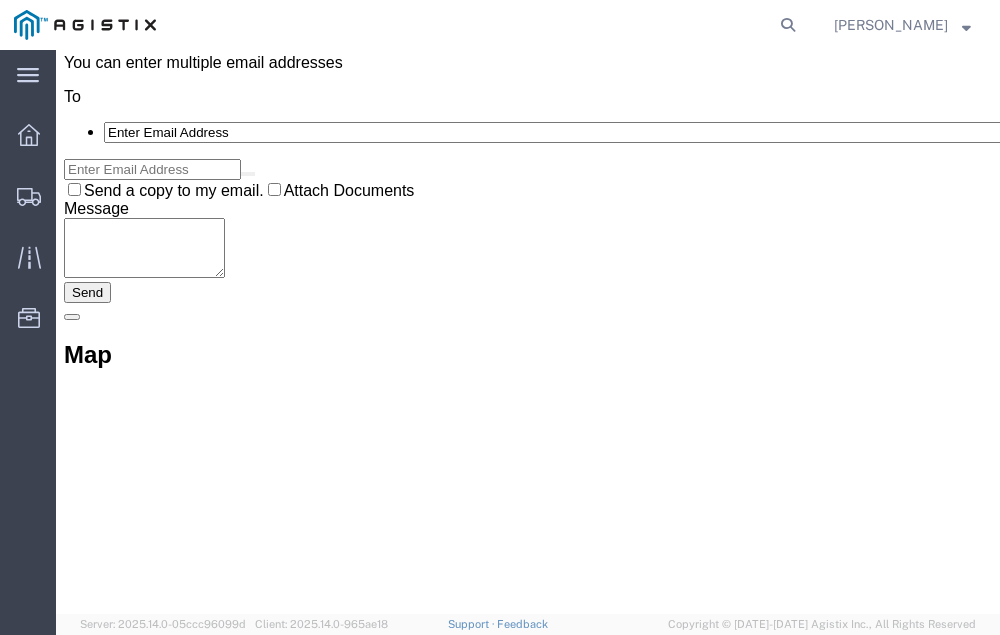 scroll, scrollTop: 0, scrollLeft: 0, axis: both 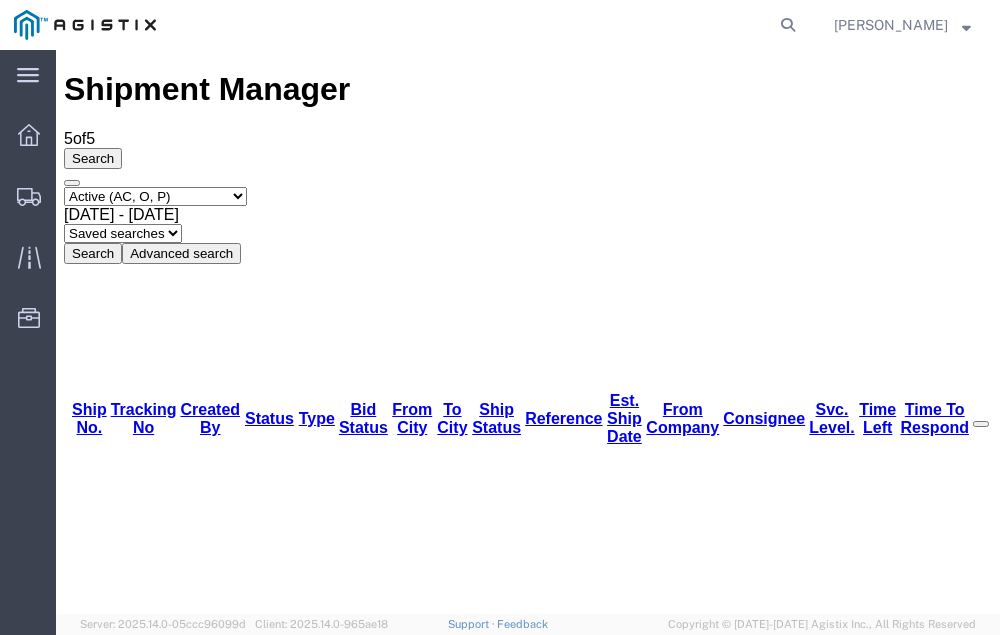 click on "56143943" at bounding box center (119, 2085) 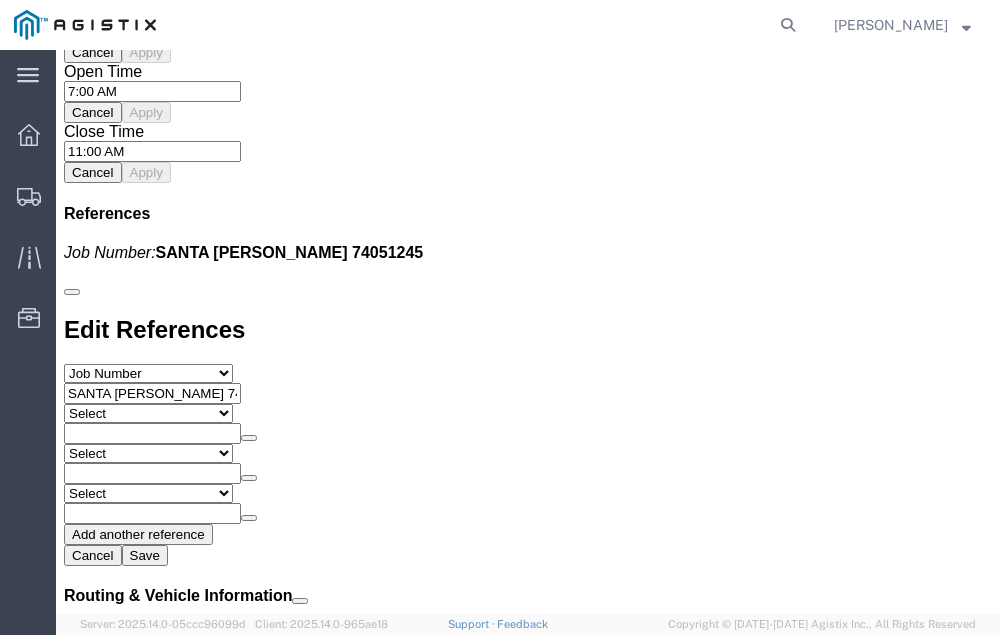 scroll, scrollTop: 2340, scrollLeft: 0, axis: vertical 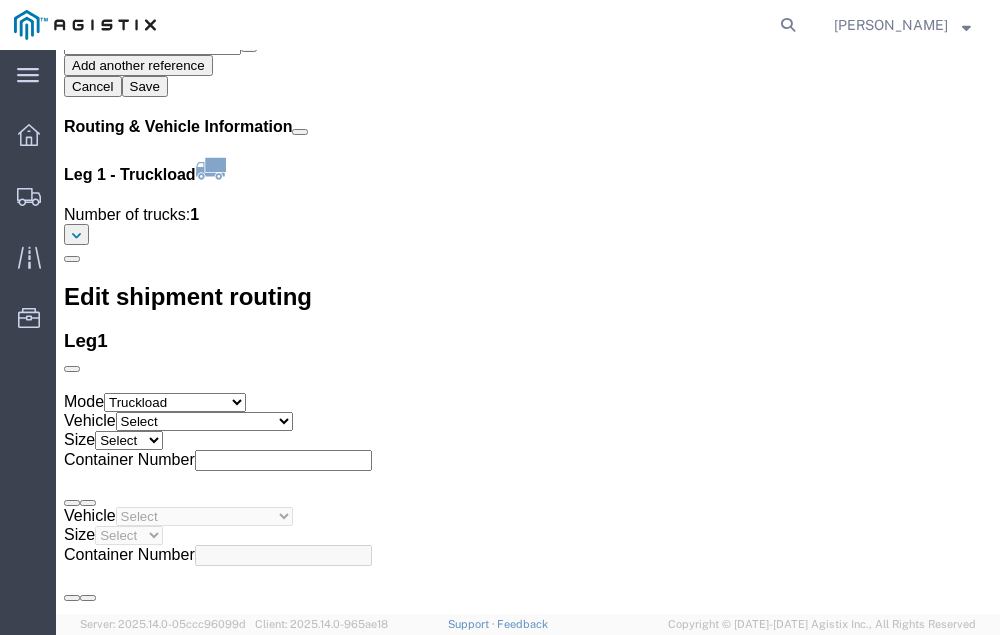 click on "Confirm" 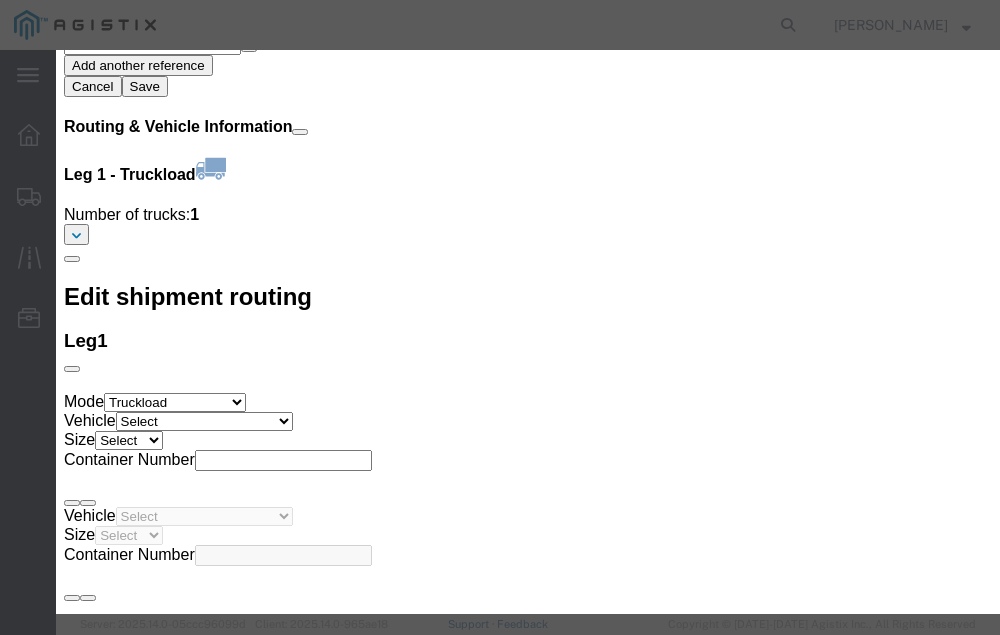 click 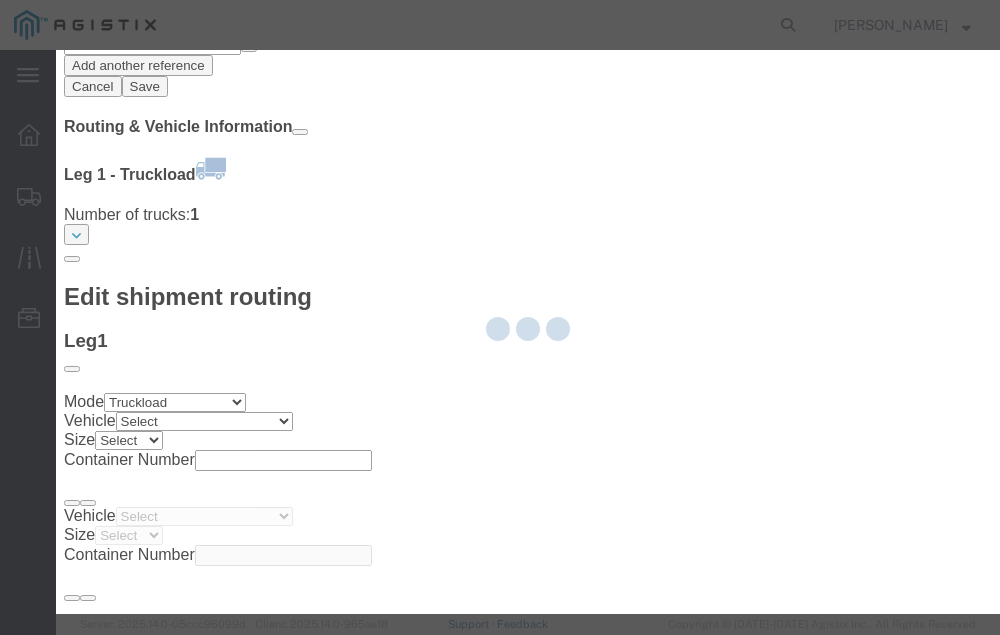 type on "[PERSON_NAME]" 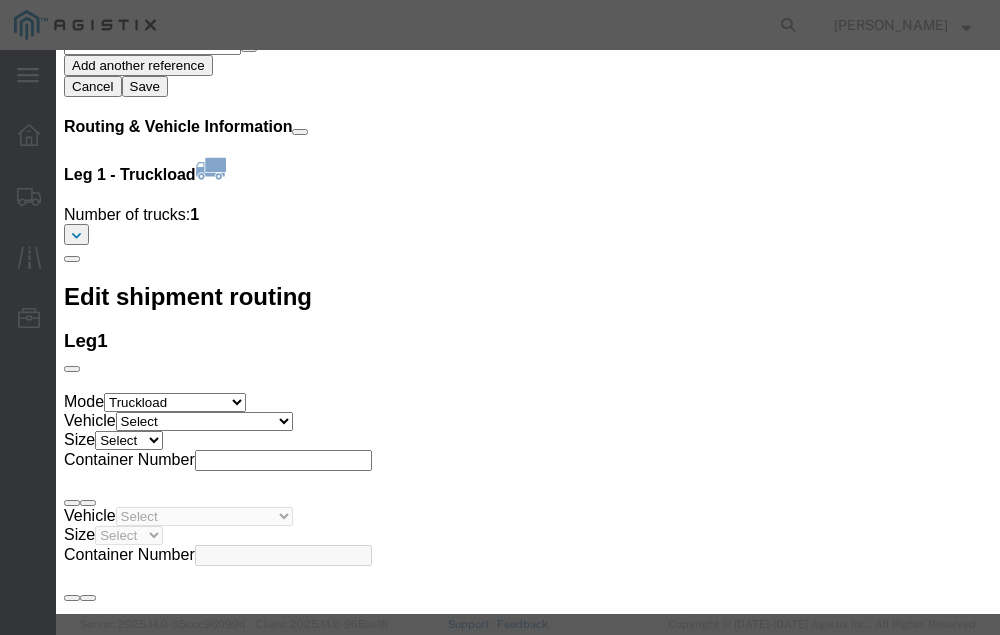 click 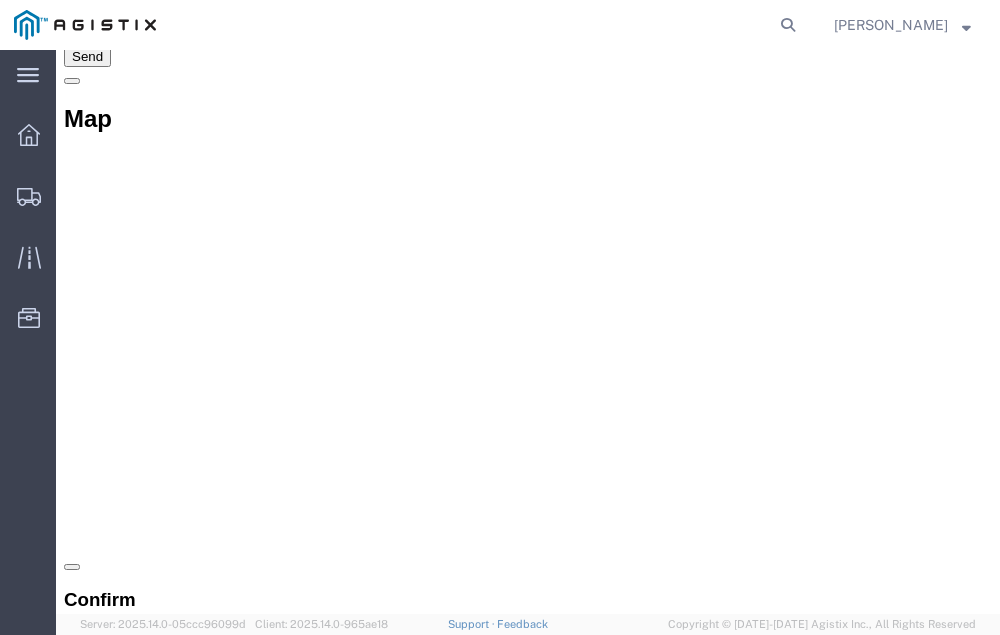 scroll, scrollTop: 0, scrollLeft: 0, axis: both 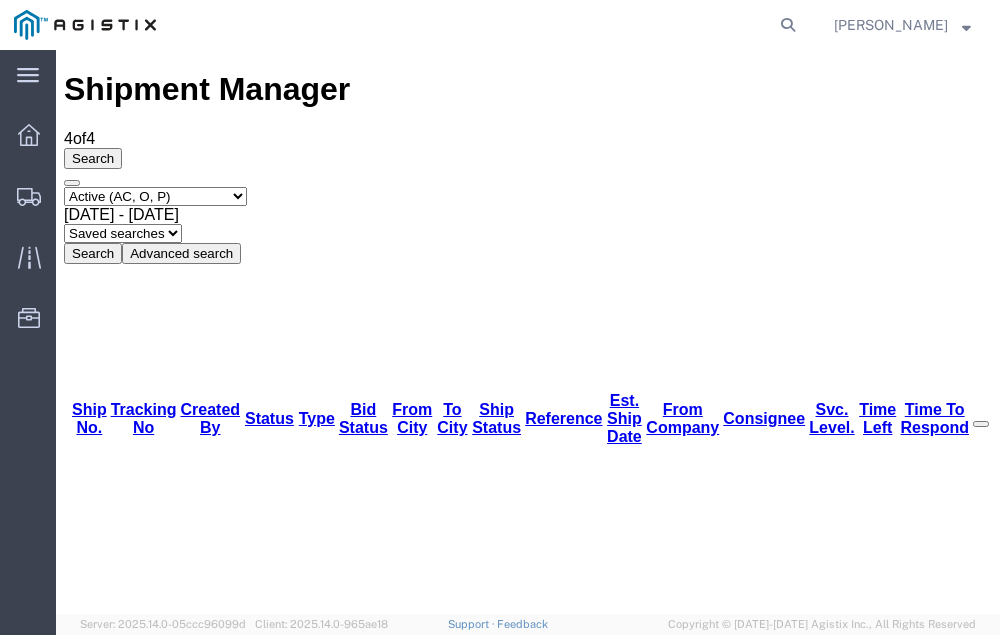 click on "56143970" at bounding box center (119, 1873) 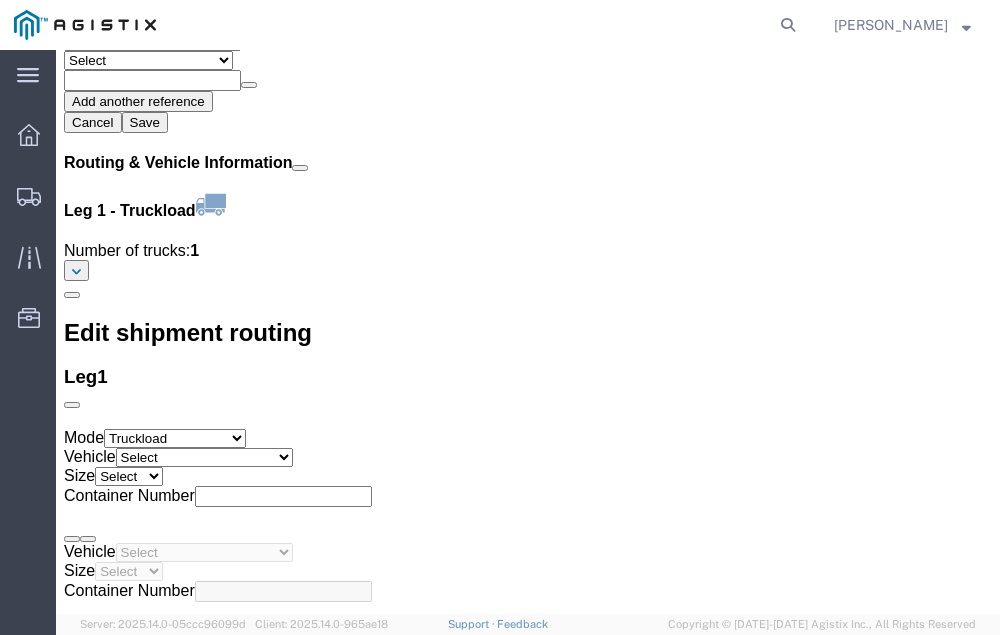 scroll, scrollTop: 2316, scrollLeft: 0, axis: vertical 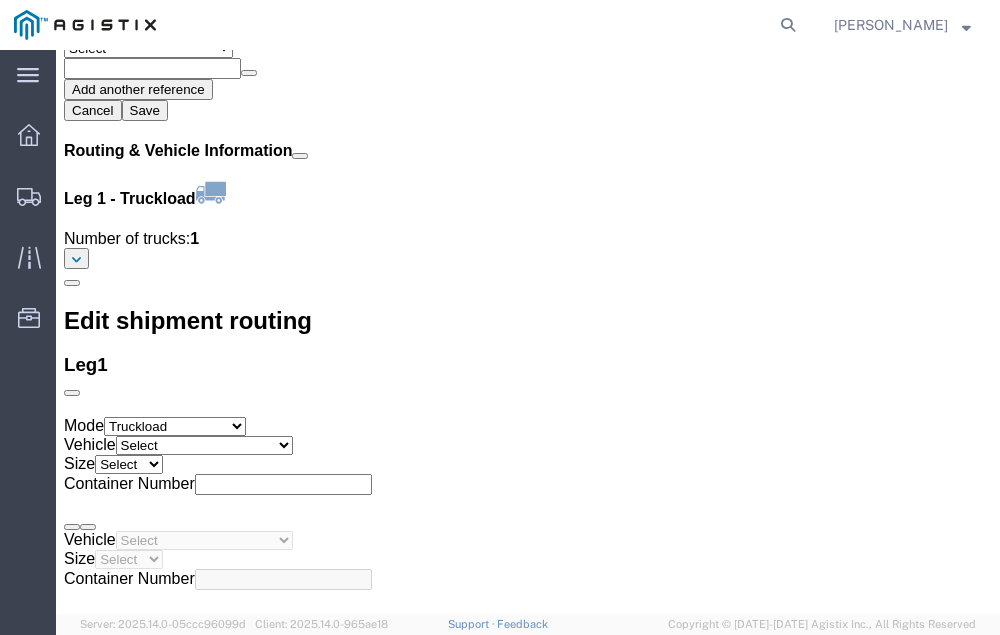 click on "Confirm" 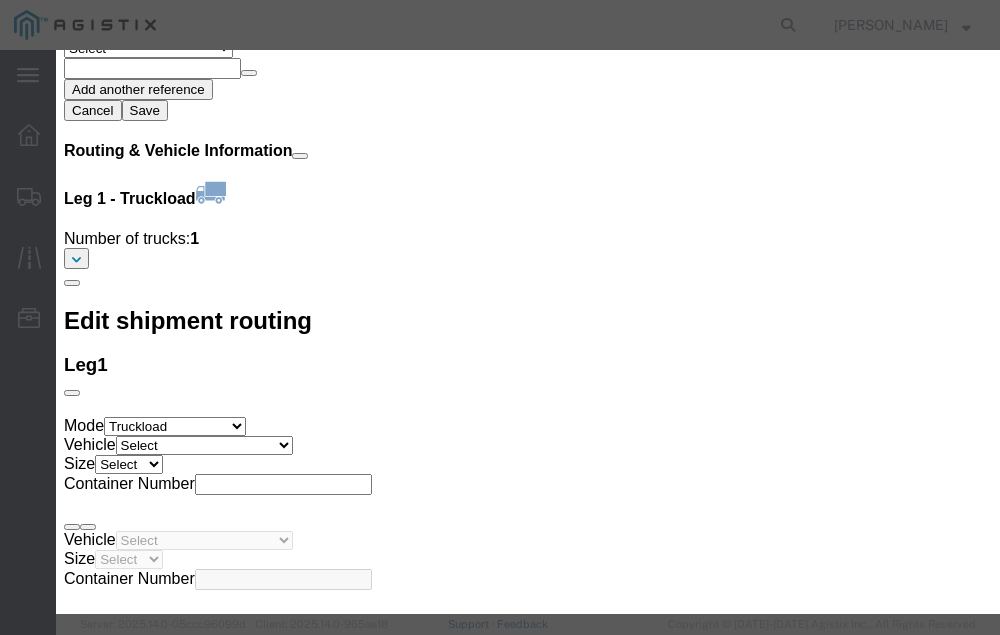 click 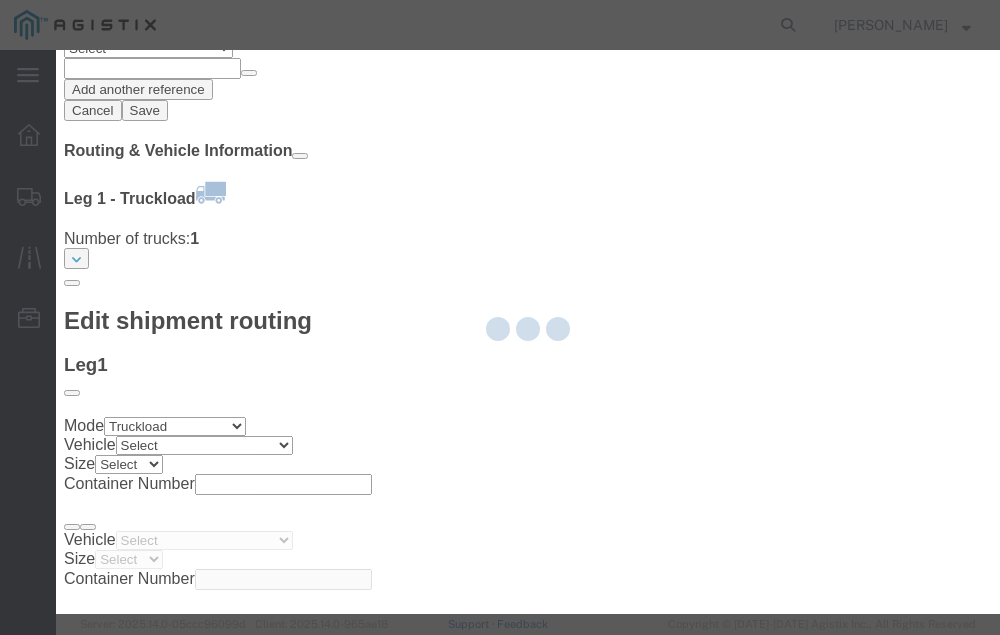 type on "[PERSON_NAME]" 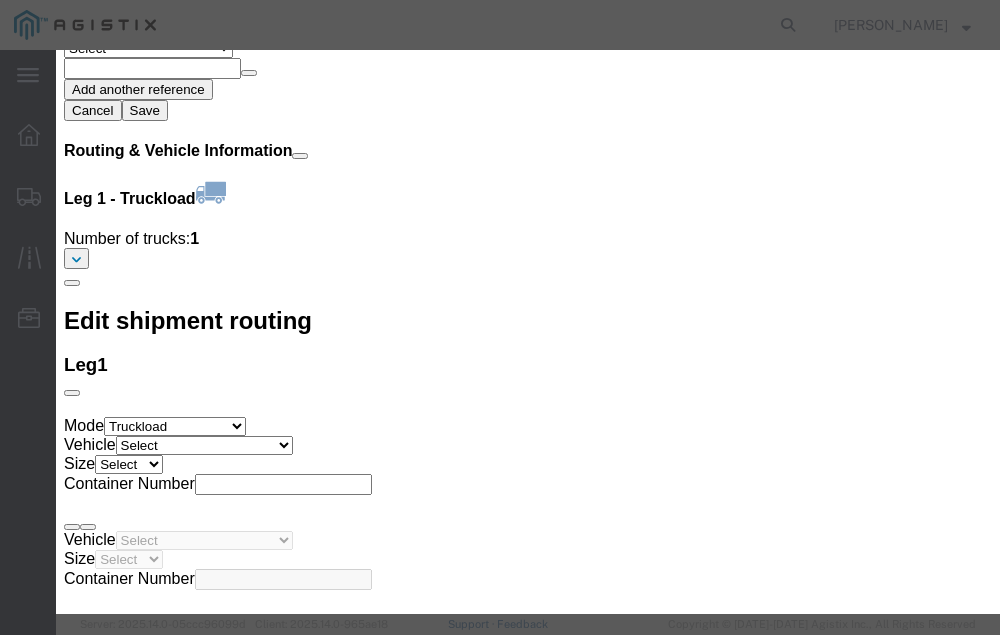 click 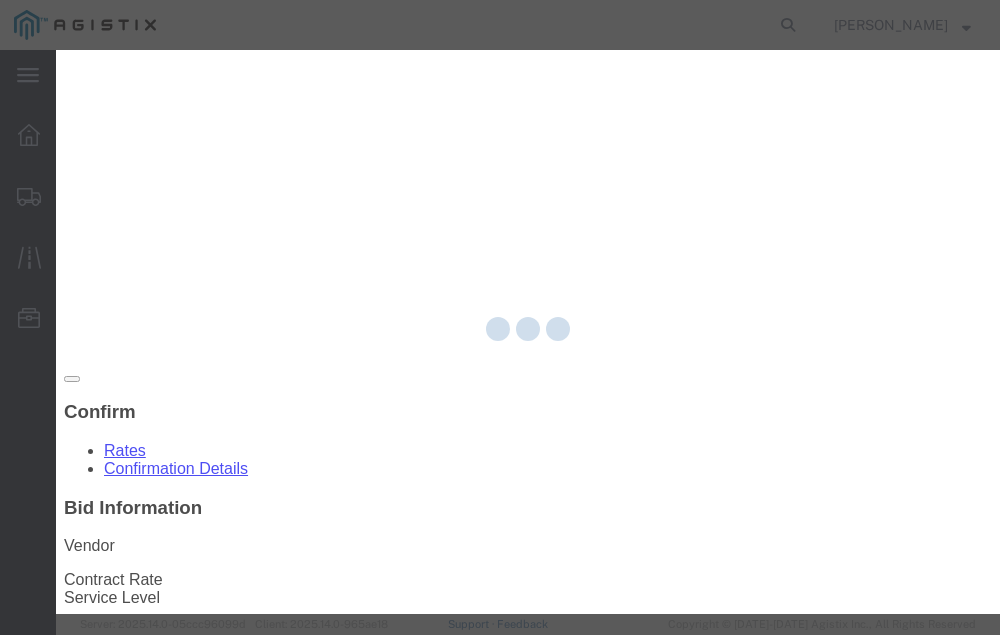 scroll, scrollTop: 0, scrollLeft: 0, axis: both 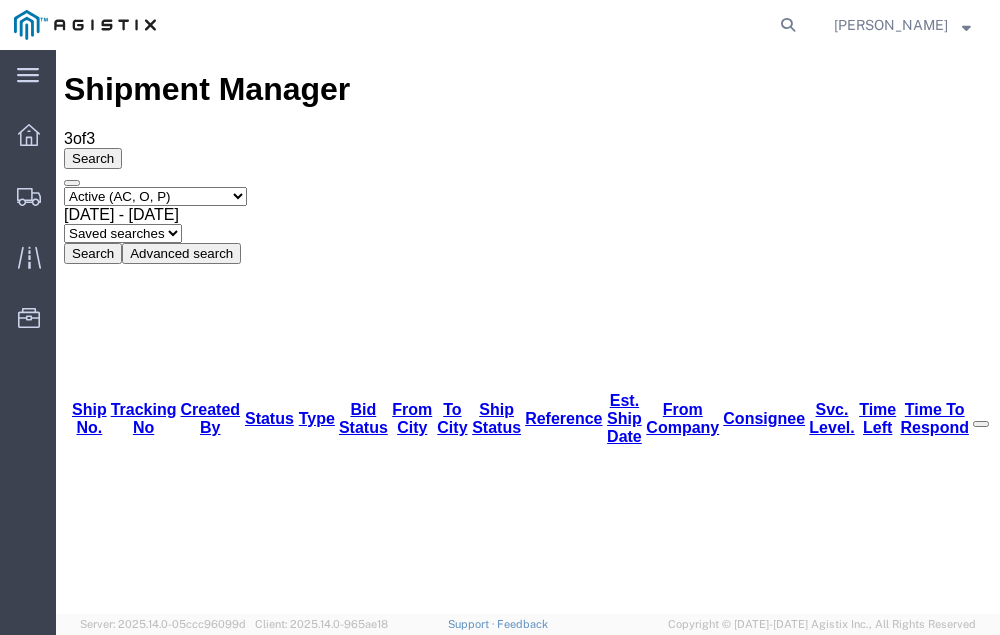 click on "56145553" at bounding box center [119, 1661] 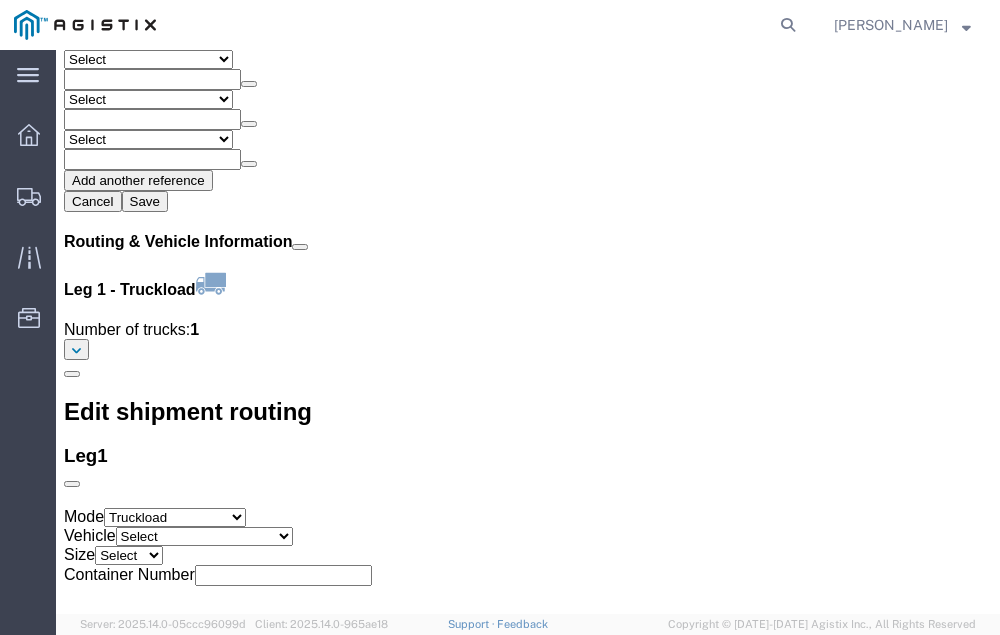 scroll, scrollTop: 2316, scrollLeft: 0, axis: vertical 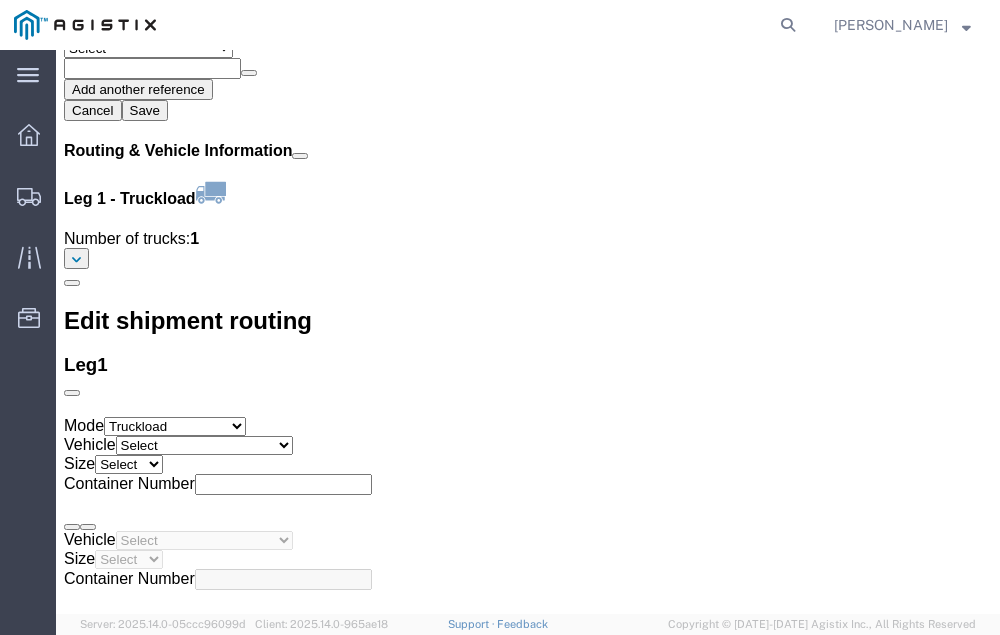 click on "Confirm" 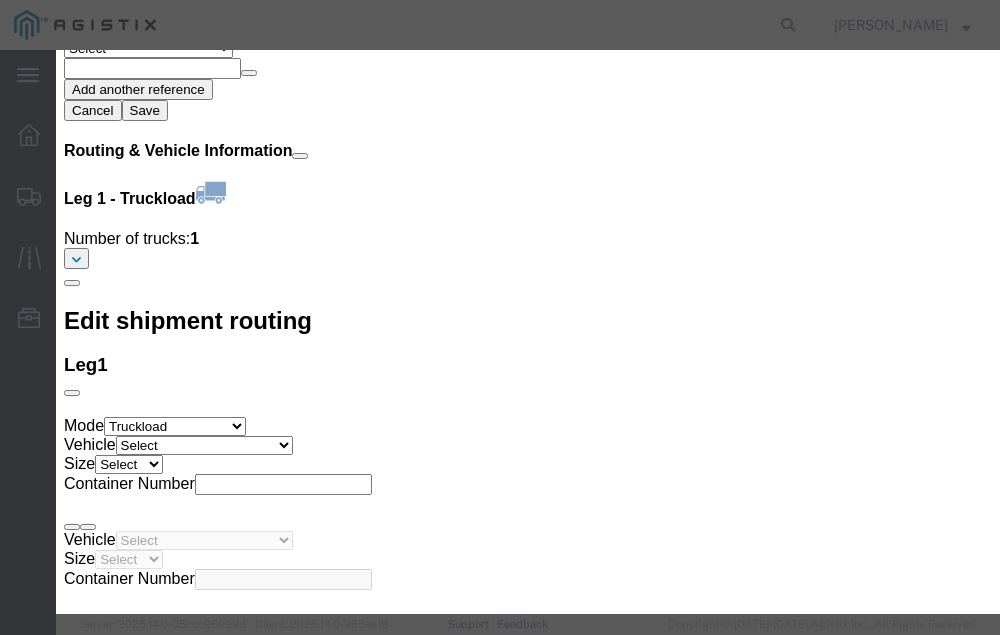 click 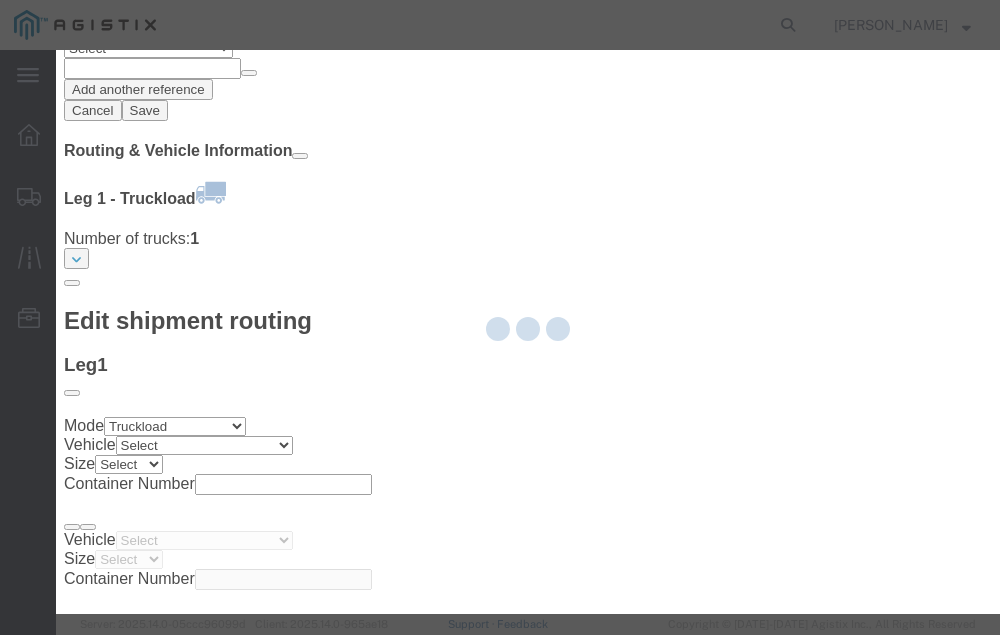 type on "[PERSON_NAME]" 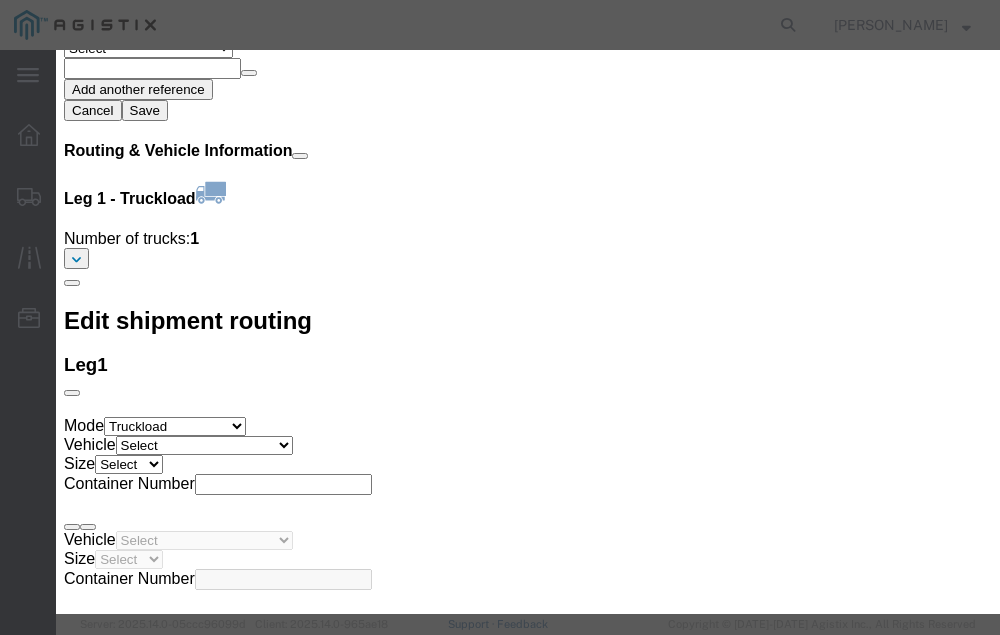 click 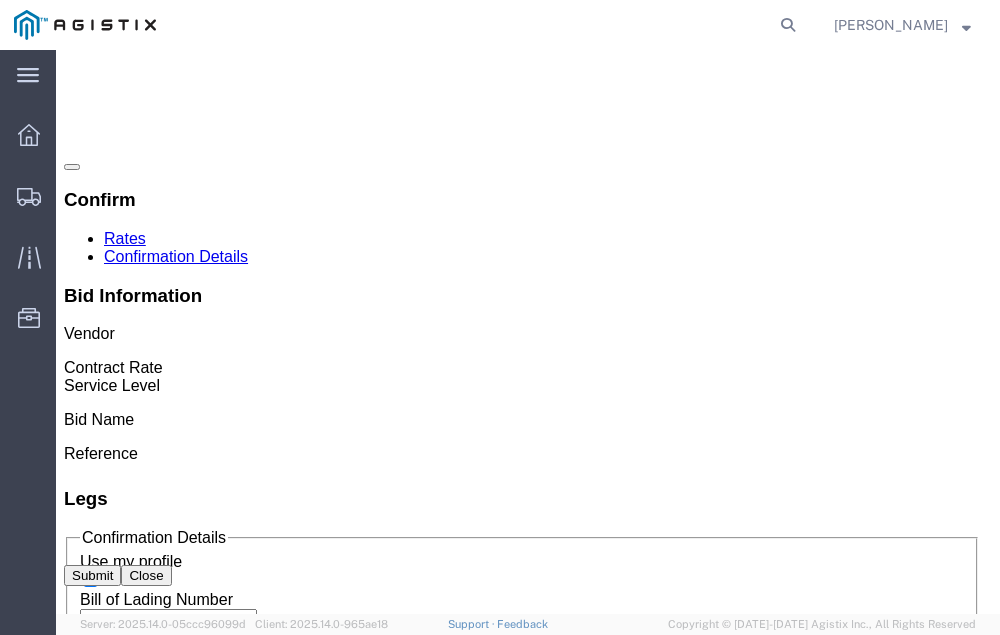 scroll, scrollTop: 0, scrollLeft: 0, axis: both 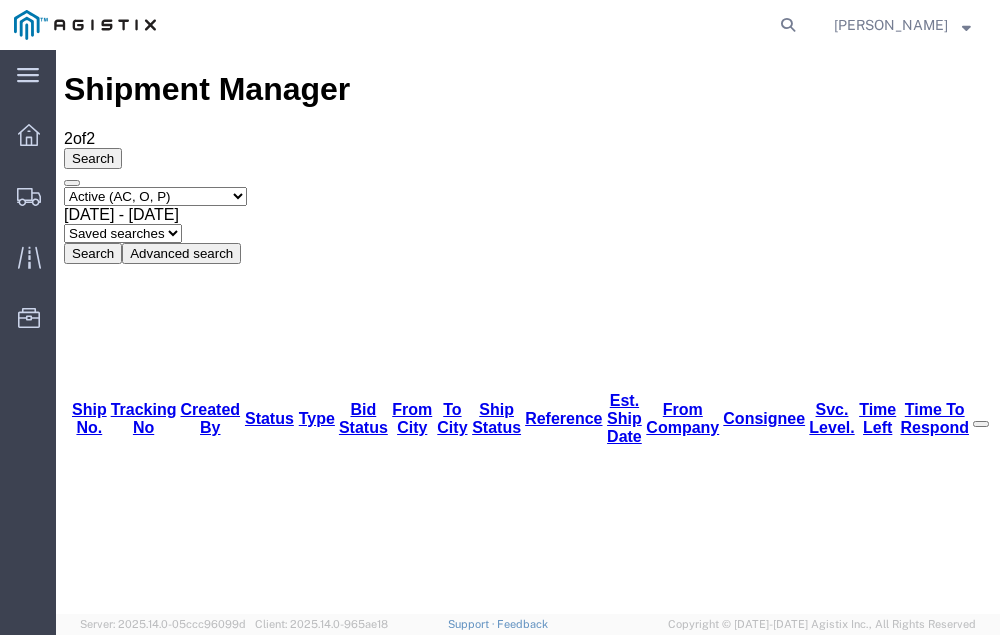 click on "56145963" at bounding box center [119, 1449] 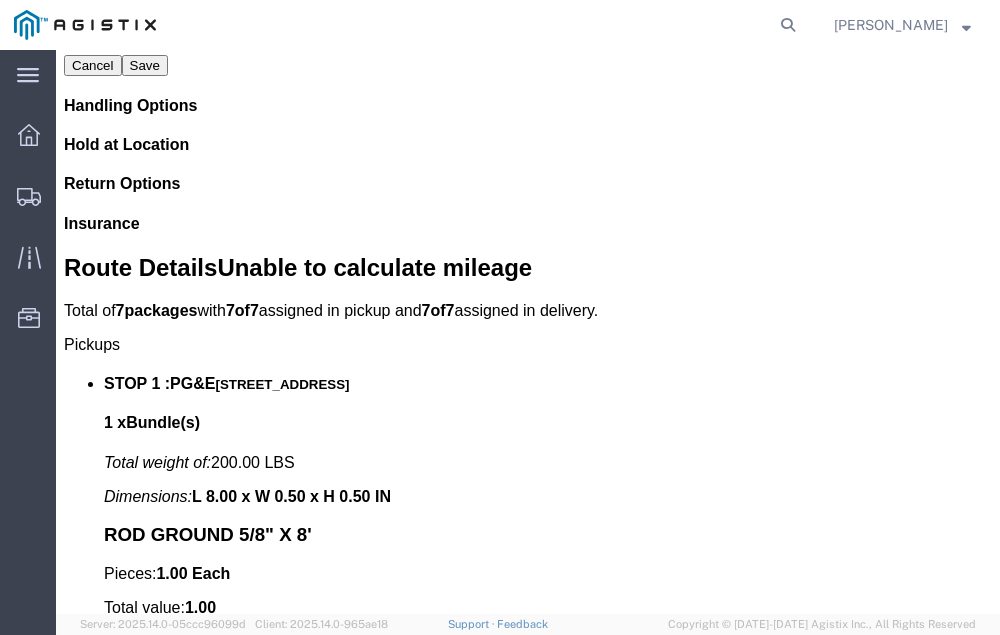 scroll, scrollTop: 8700, scrollLeft: 0, axis: vertical 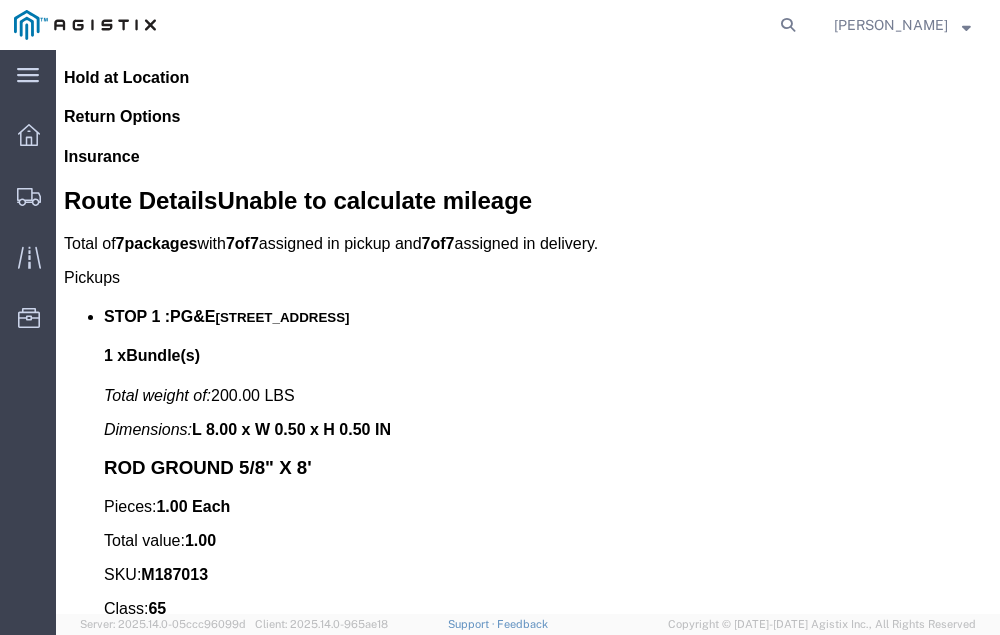 click on "Confirm" 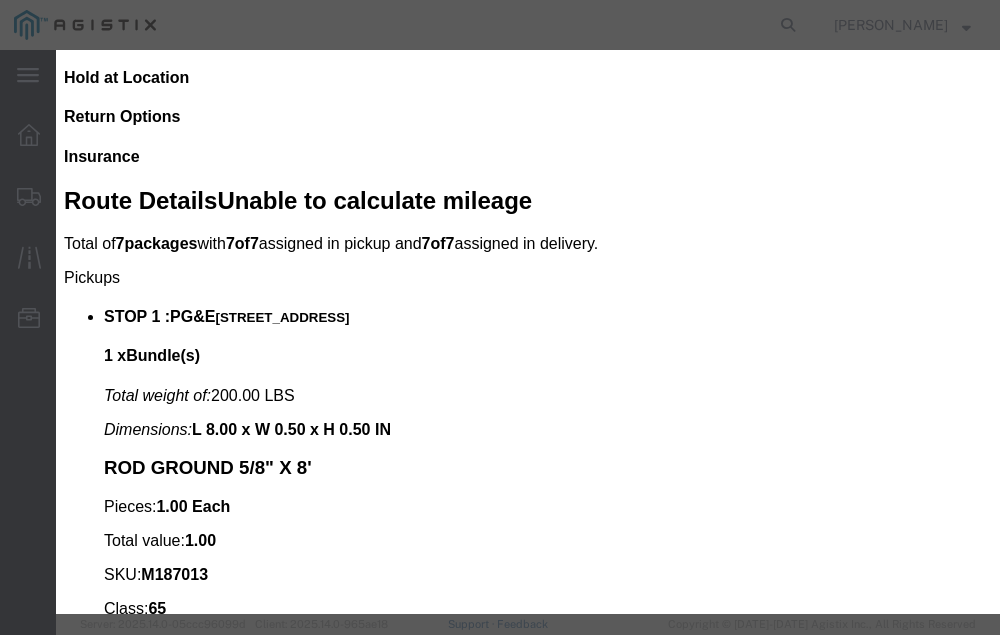 click 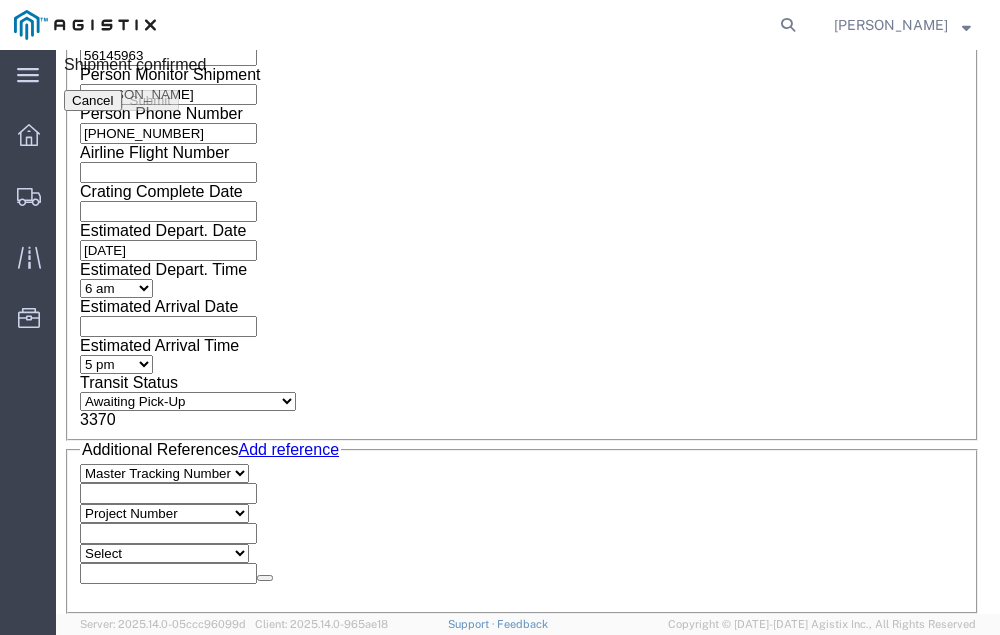 scroll, scrollTop: 0, scrollLeft: 0, axis: both 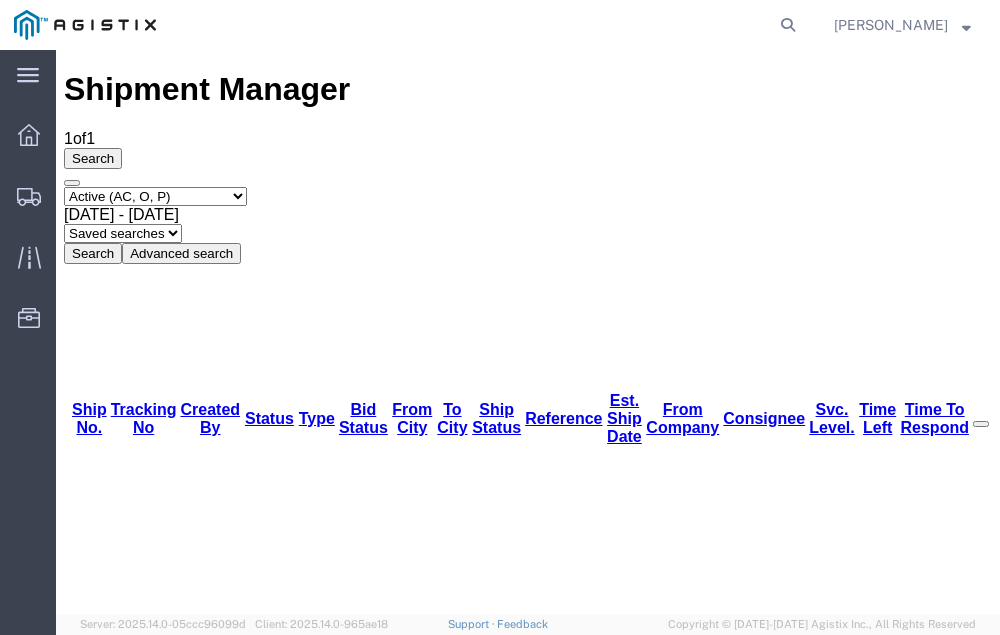 click on "56146626" at bounding box center [119, 1237] 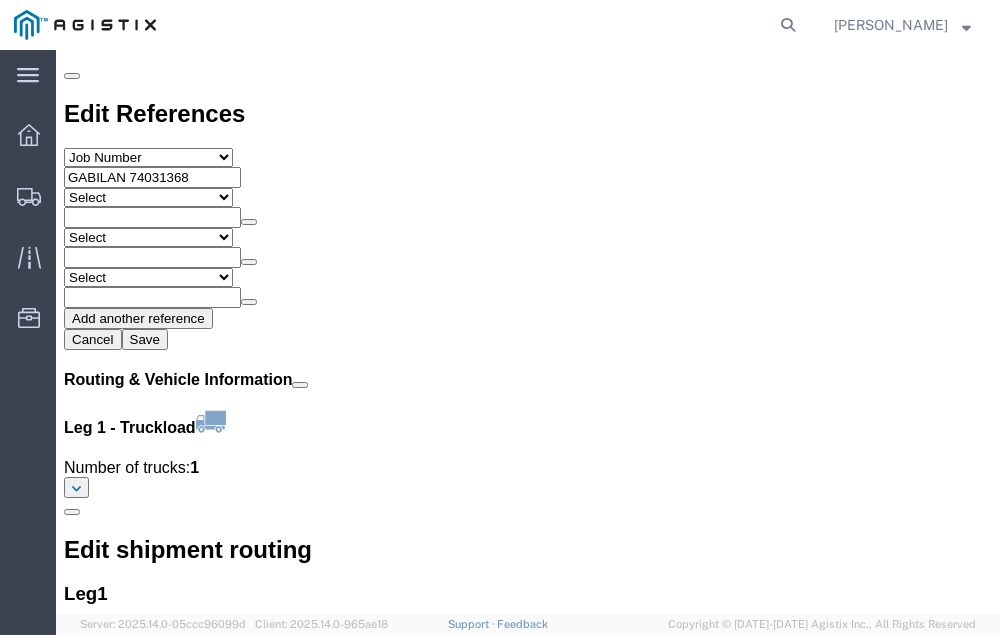 scroll, scrollTop: 2281, scrollLeft: 0, axis: vertical 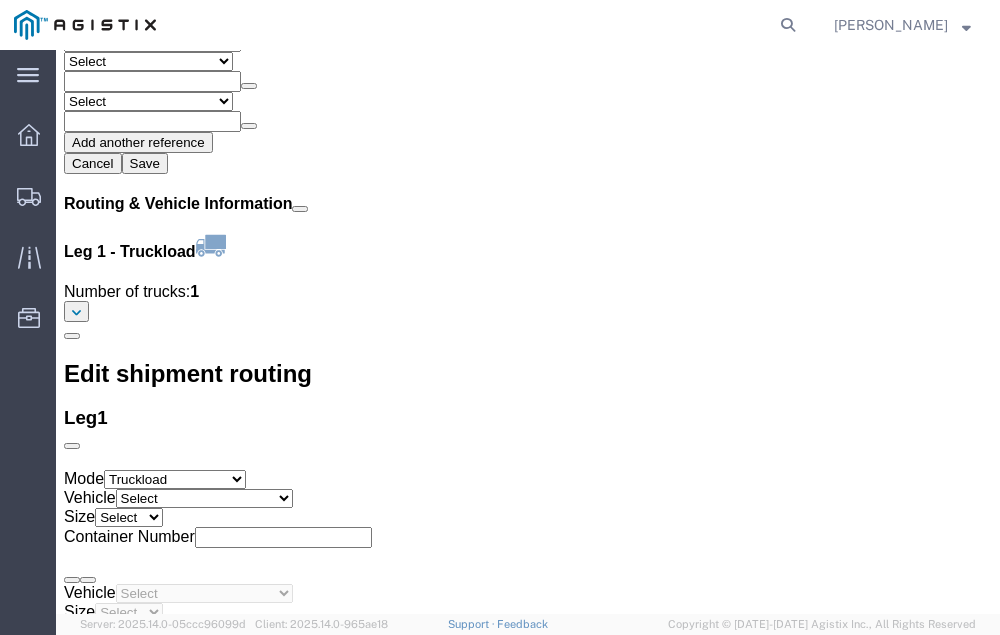 click on "Confirm" 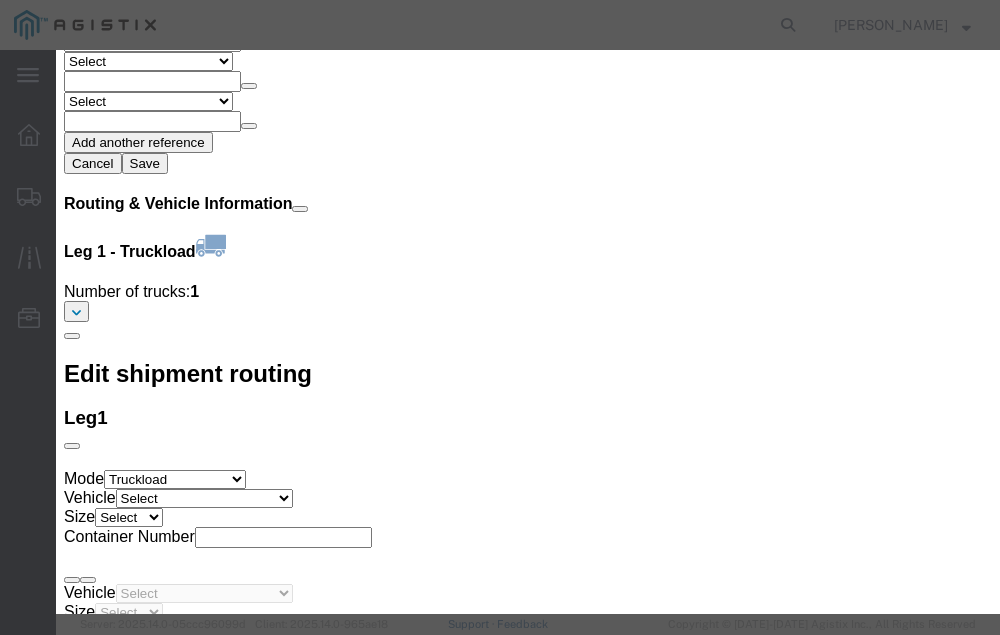 click 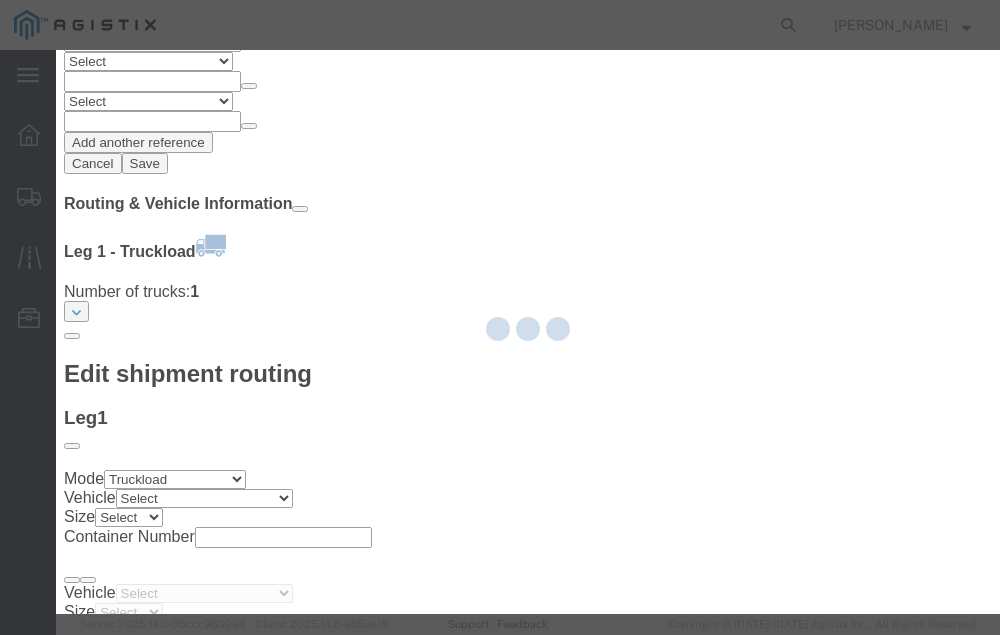 type on "[PERSON_NAME]" 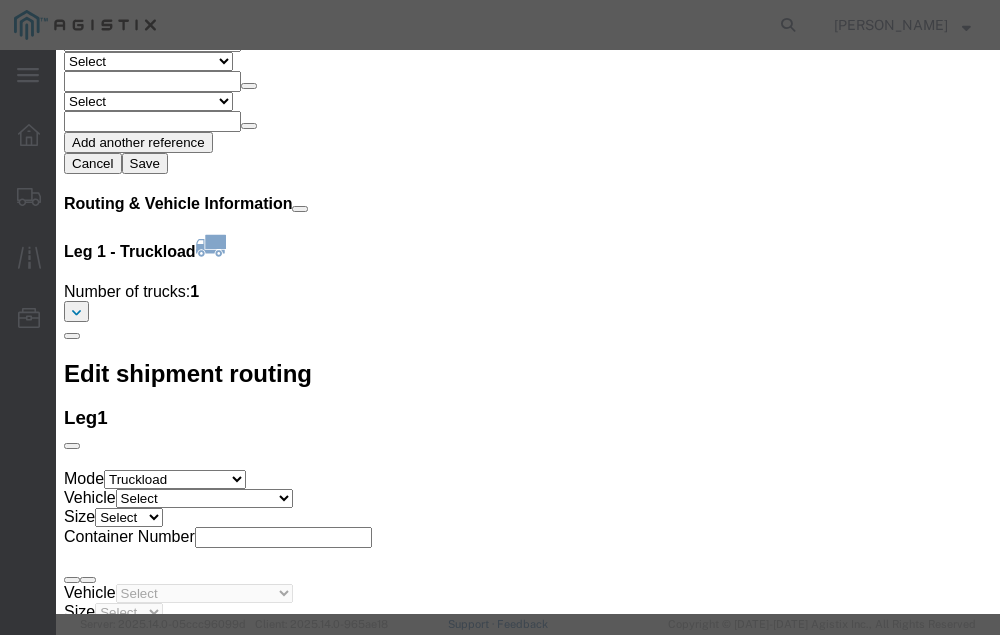 click 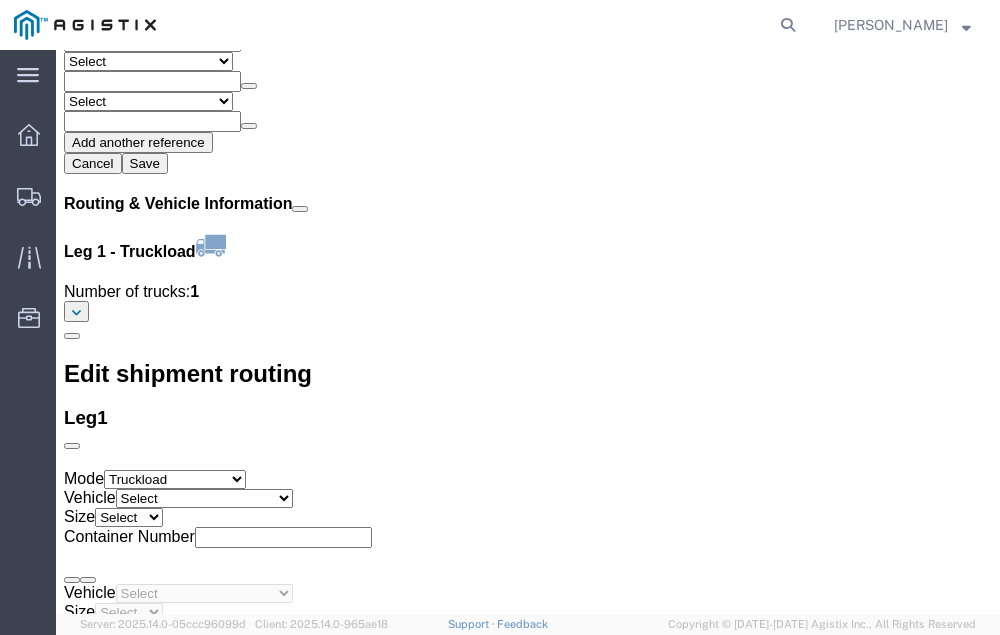 scroll, scrollTop: 0, scrollLeft: 0, axis: both 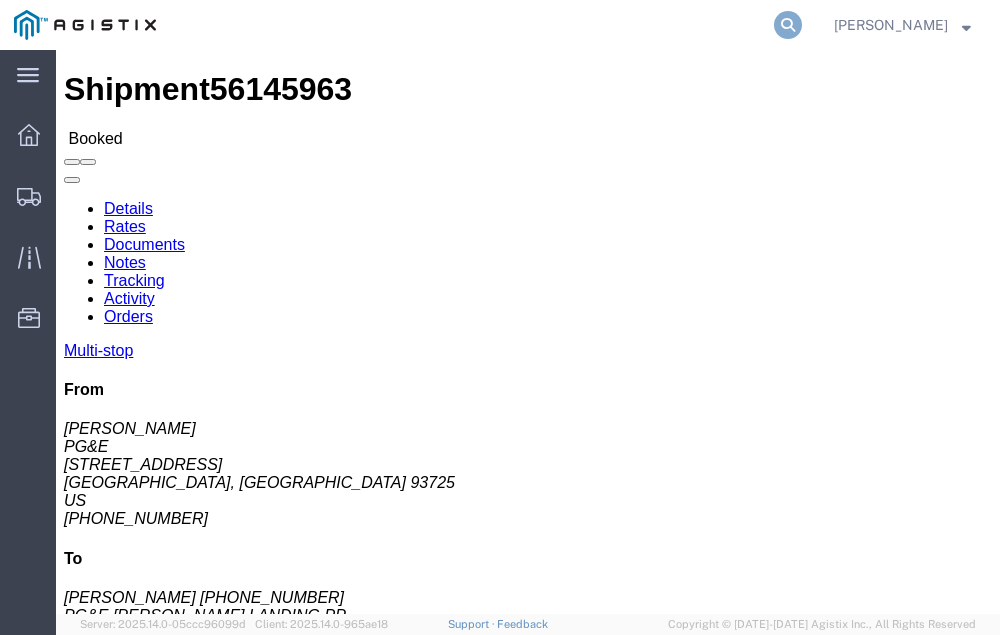 click 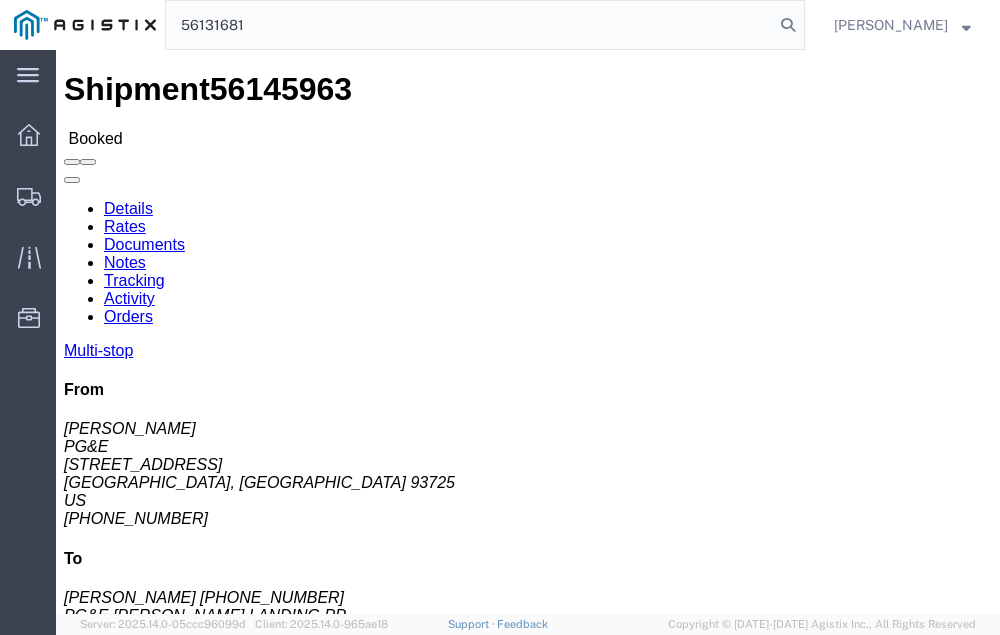 type on "56131681" 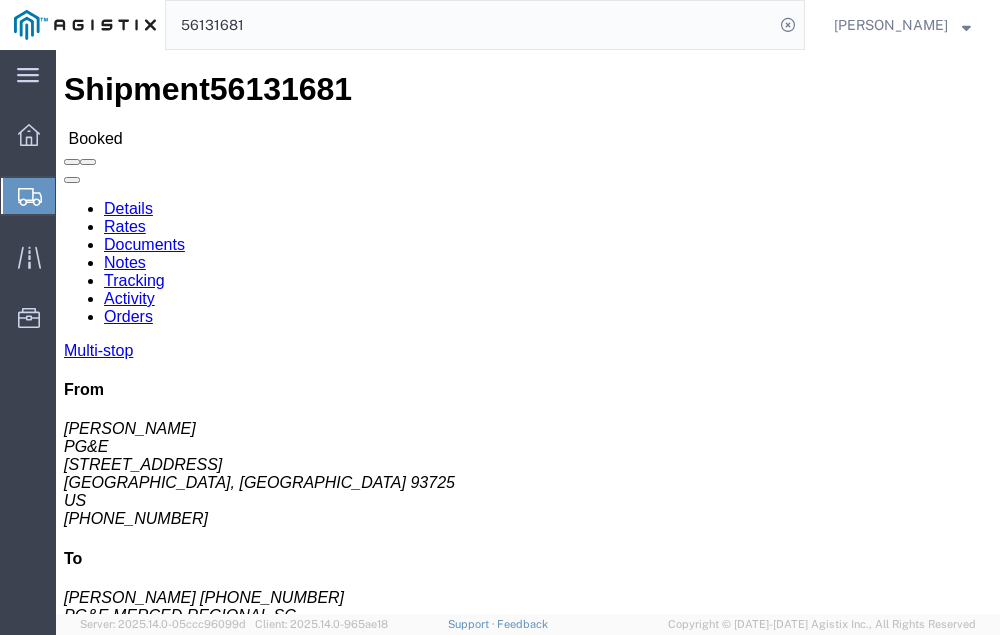 click on "Tracking" 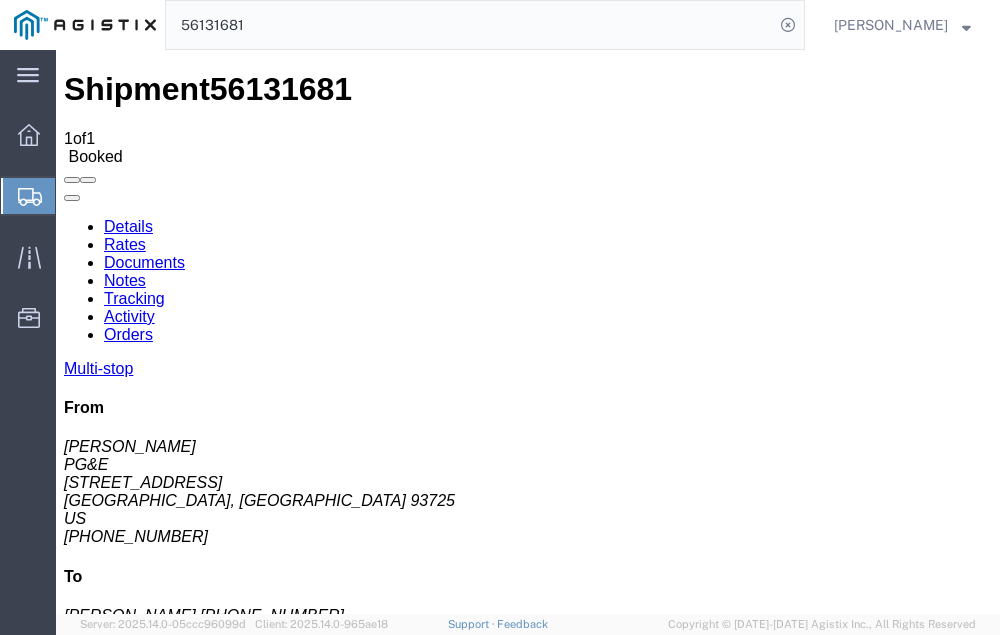 click on "Add New Tracking" at bounding box center (229, 1100) 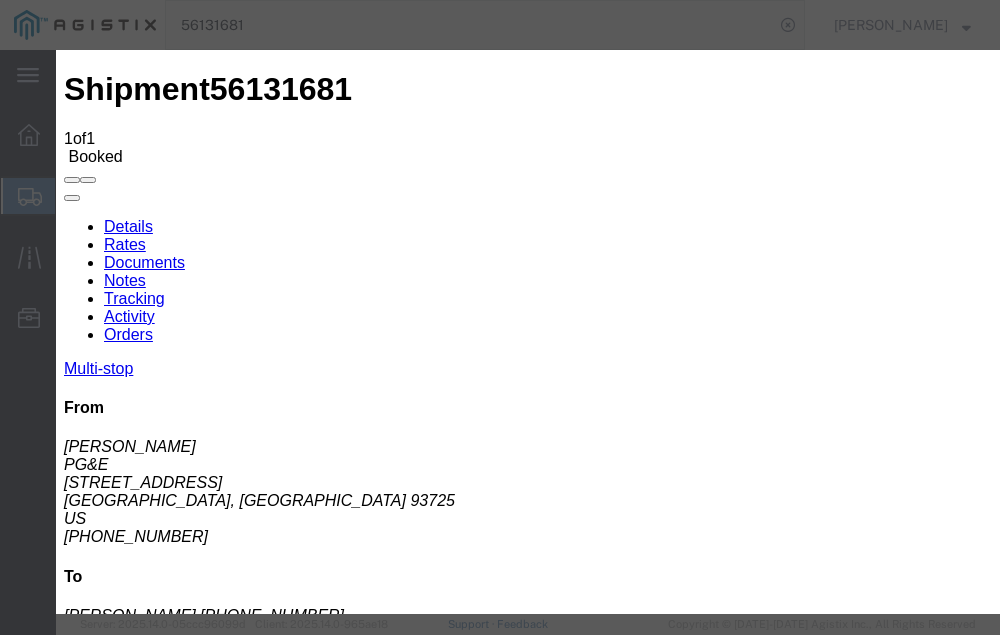 type on "[DATE]" 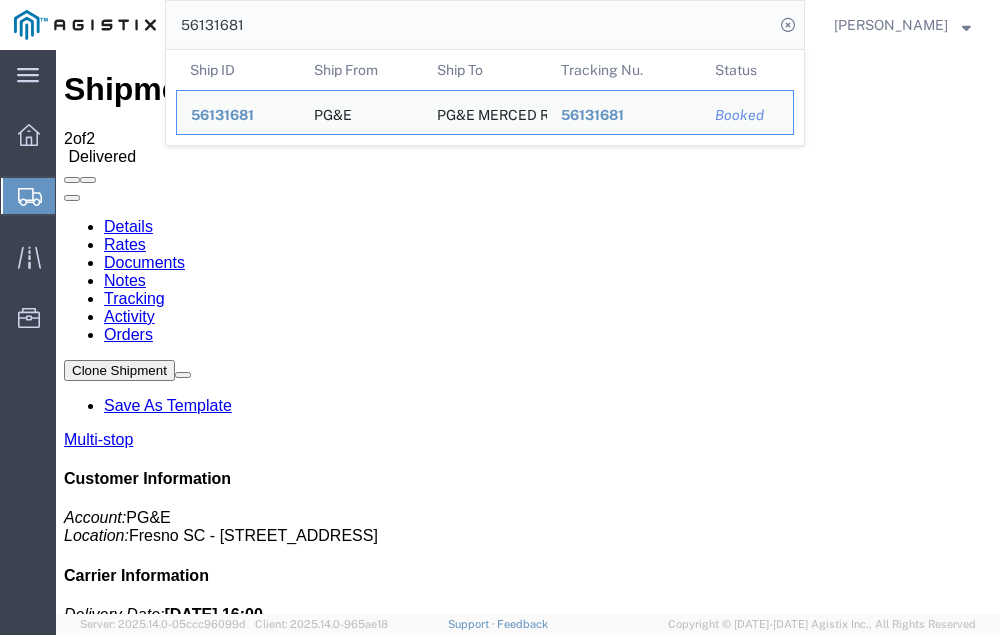 click on "56131681" 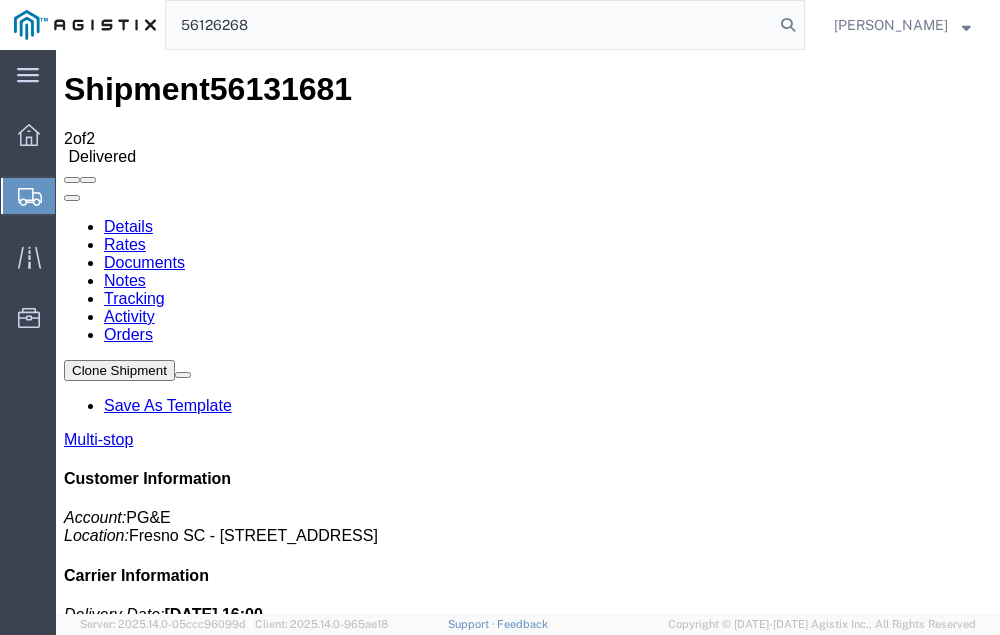 type on "56126268" 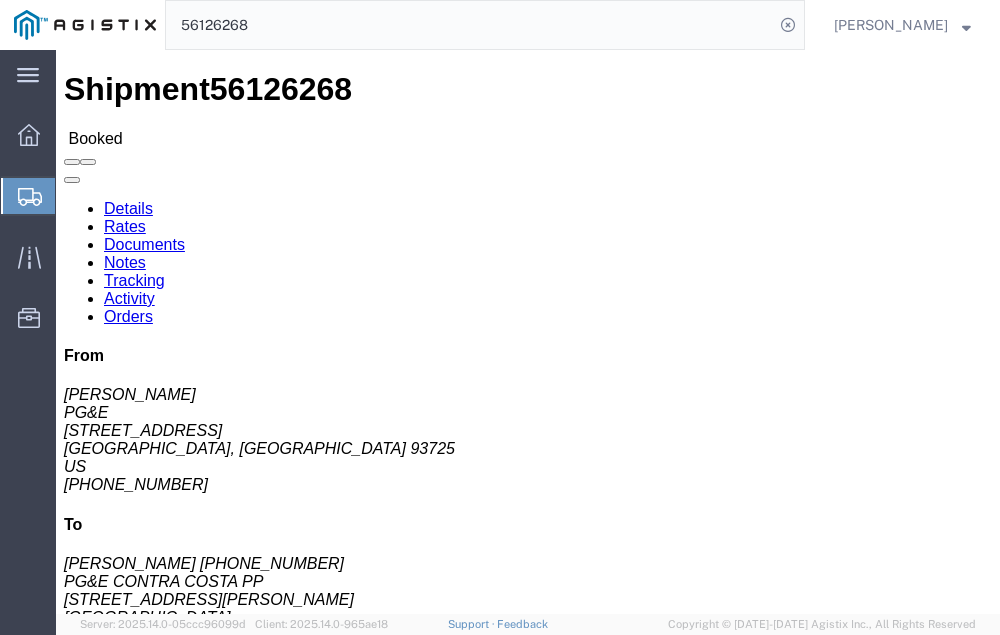 click on "Tracking" 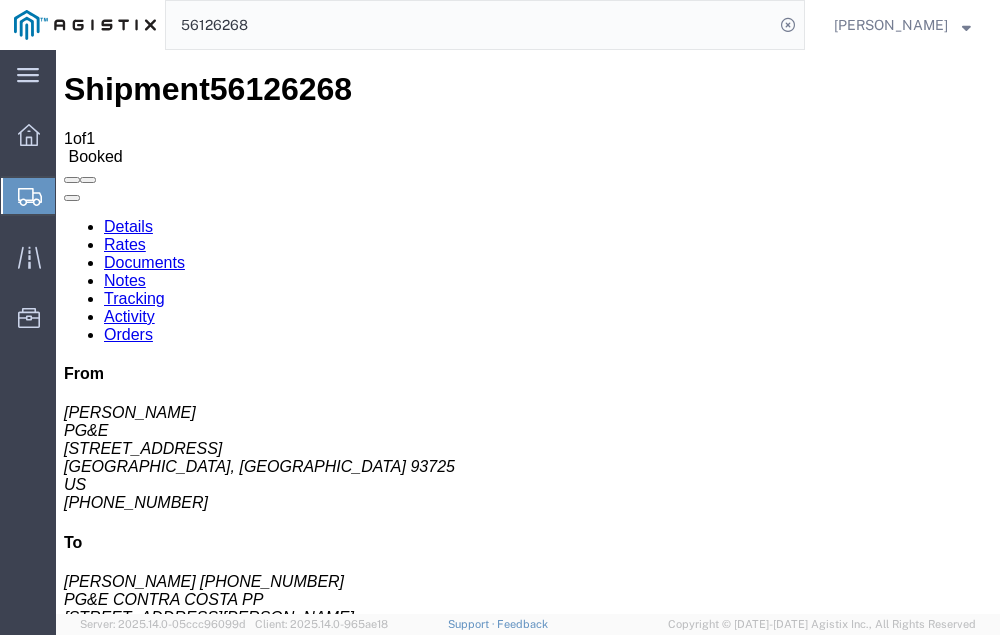 click on "Add New Tracking" at bounding box center [229, 1105] 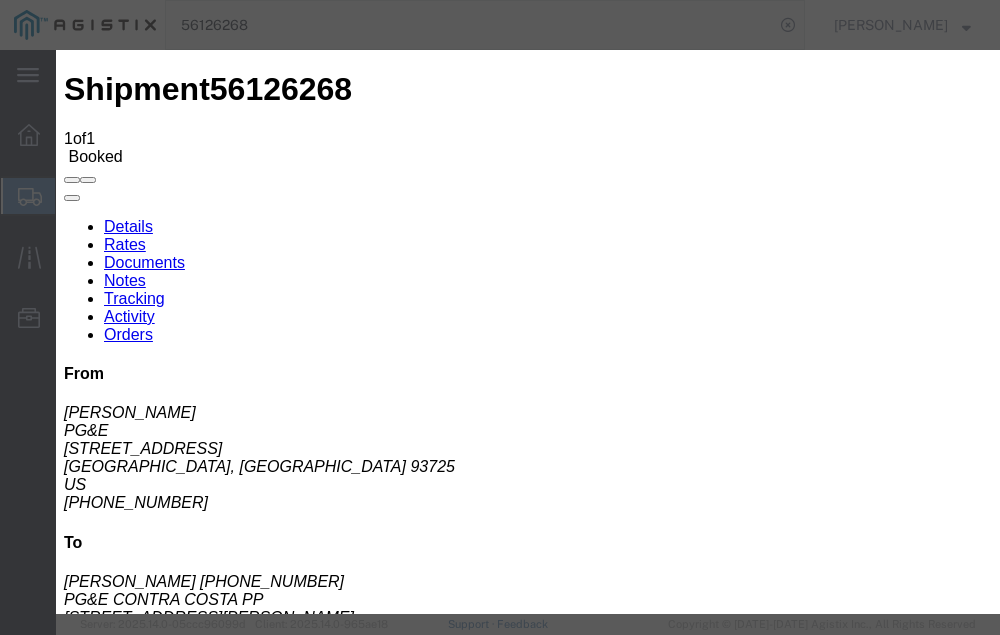 type on "[DATE]" 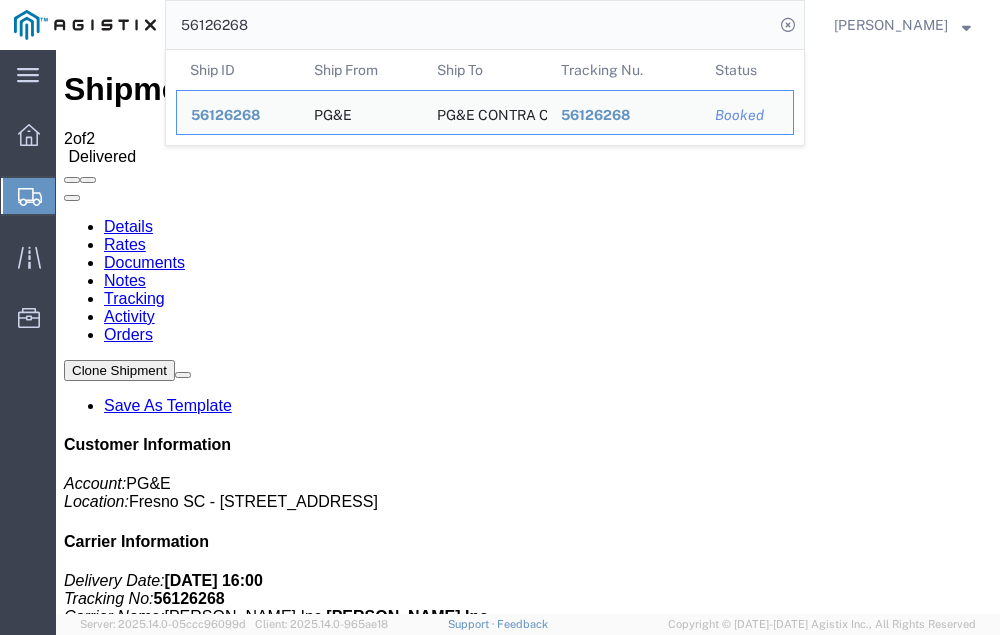 click on "56126268" 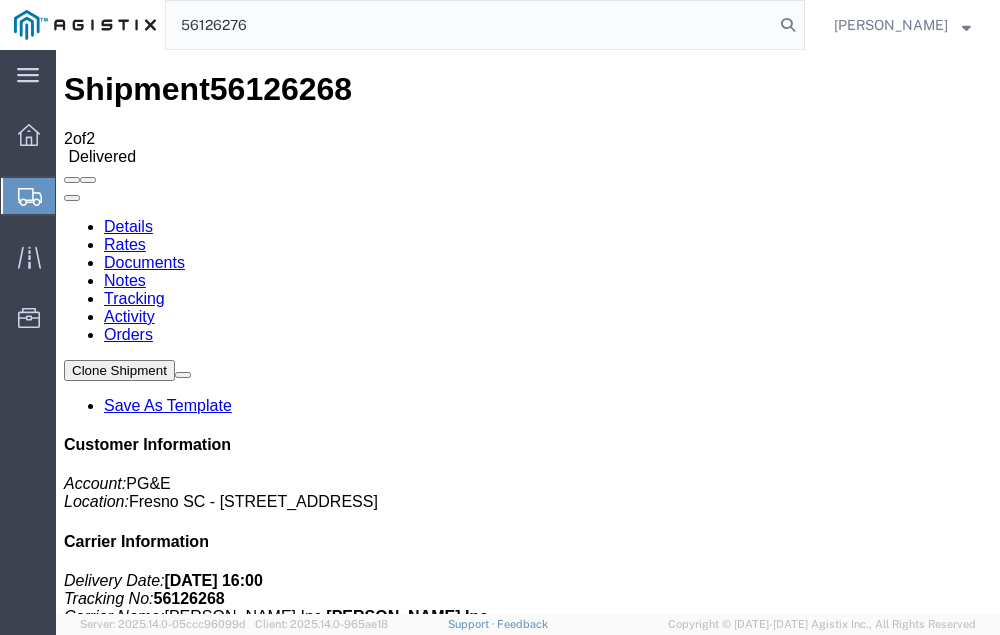 type on "56126276" 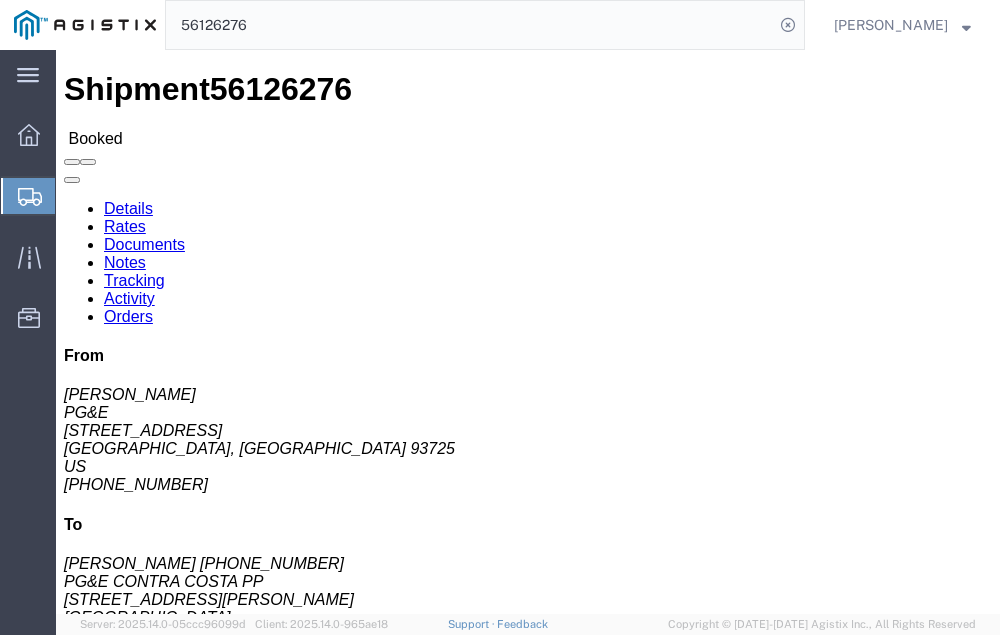 click on "Tracking" 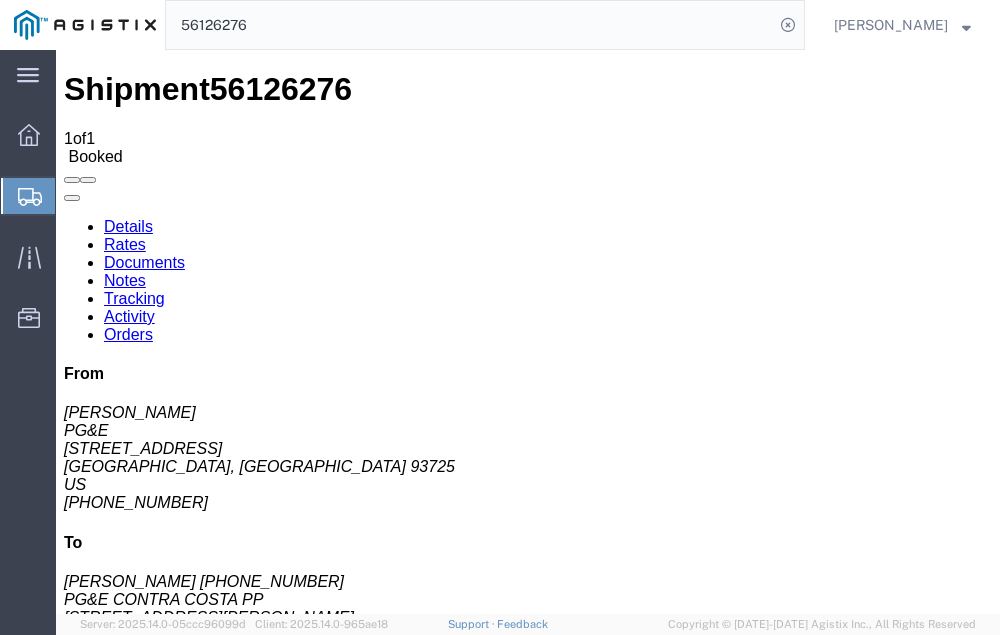 click on "Add New Tracking" at bounding box center [229, 1105] 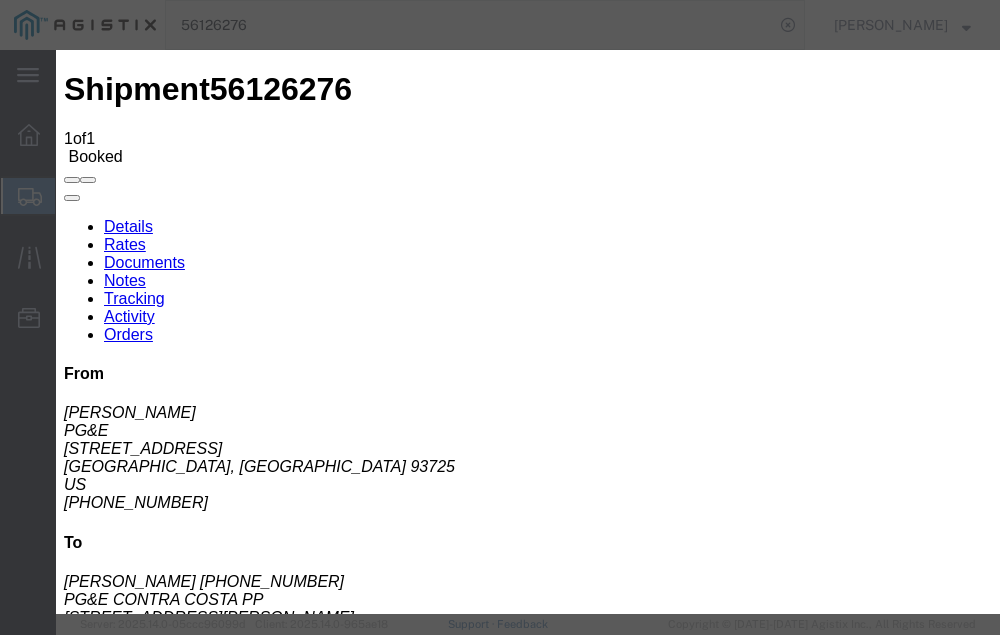 type on "[DATE]" 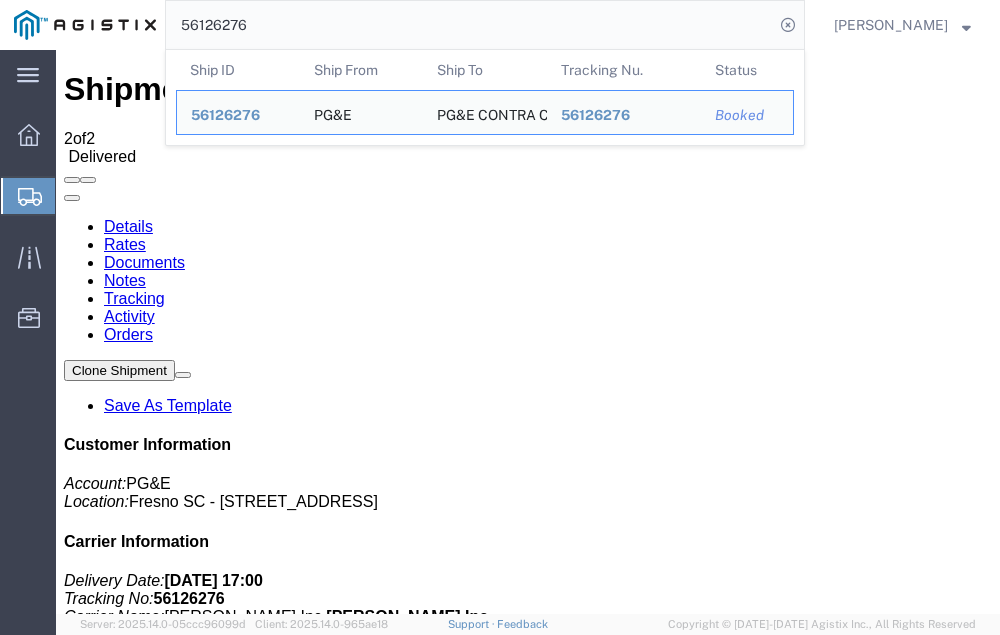 click on "56126276" 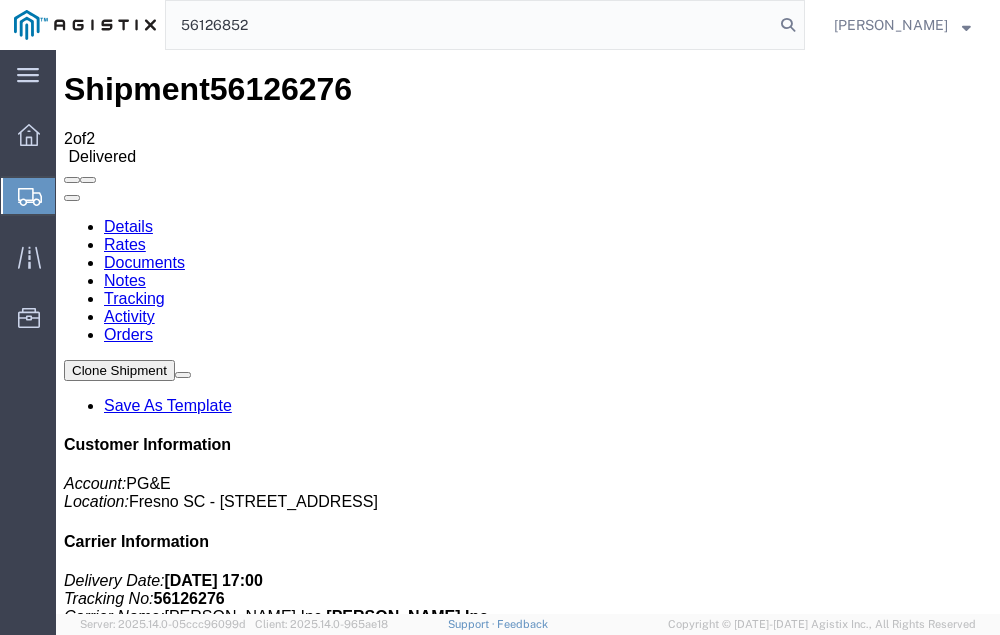 type on "56126852" 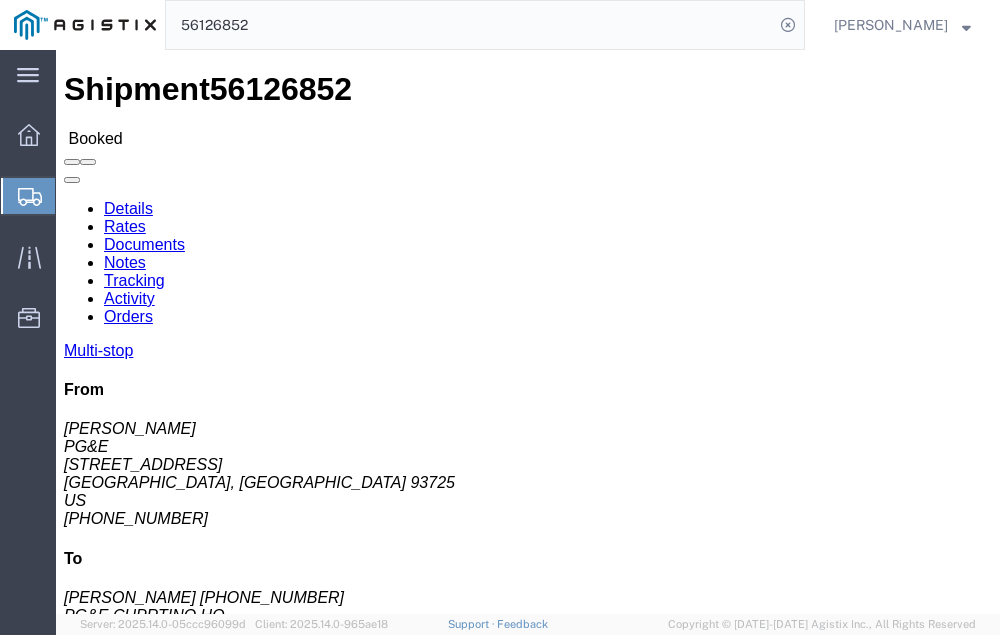 click on "Tracking" 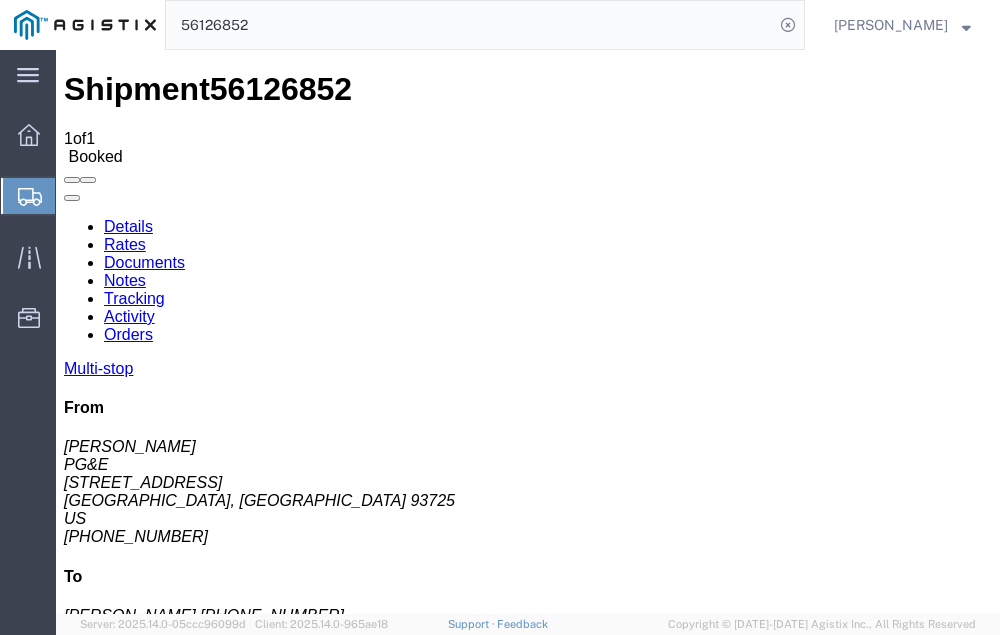 click on "Add New Tracking" at bounding box center [229, 1100] 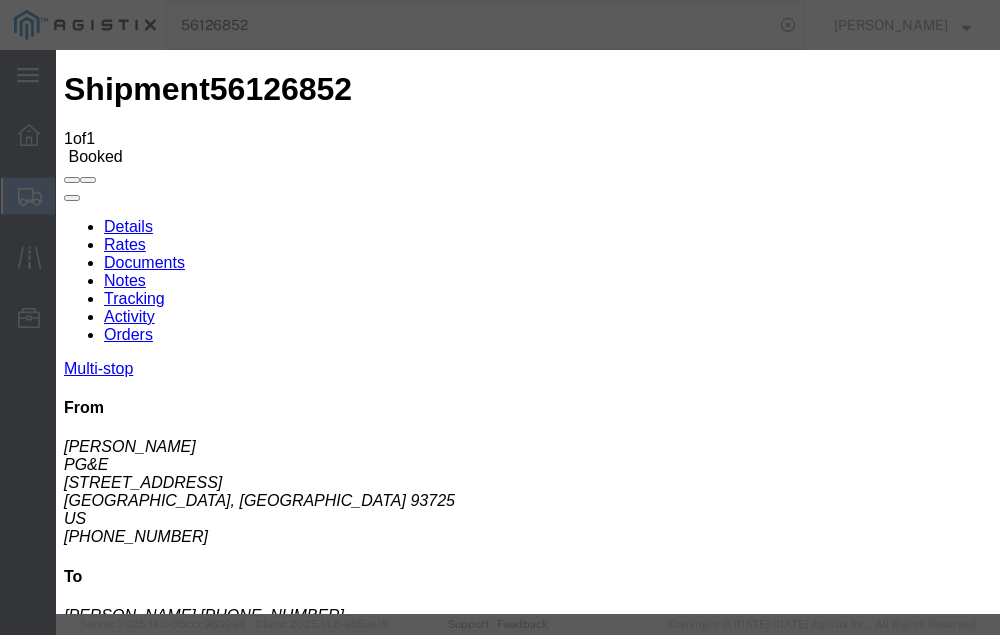 type on "[DATE]" 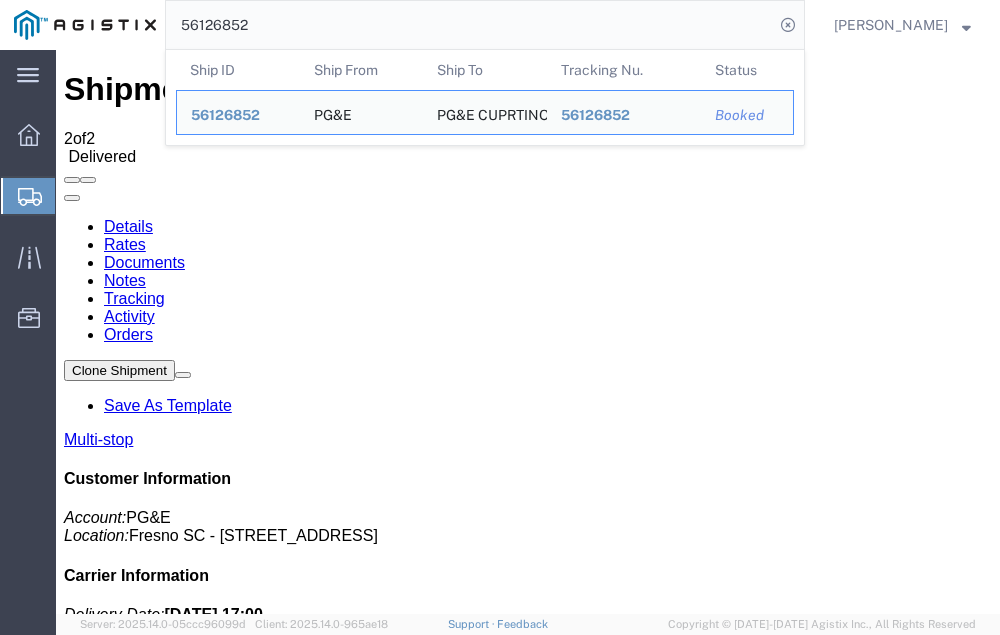 click on "56126852" 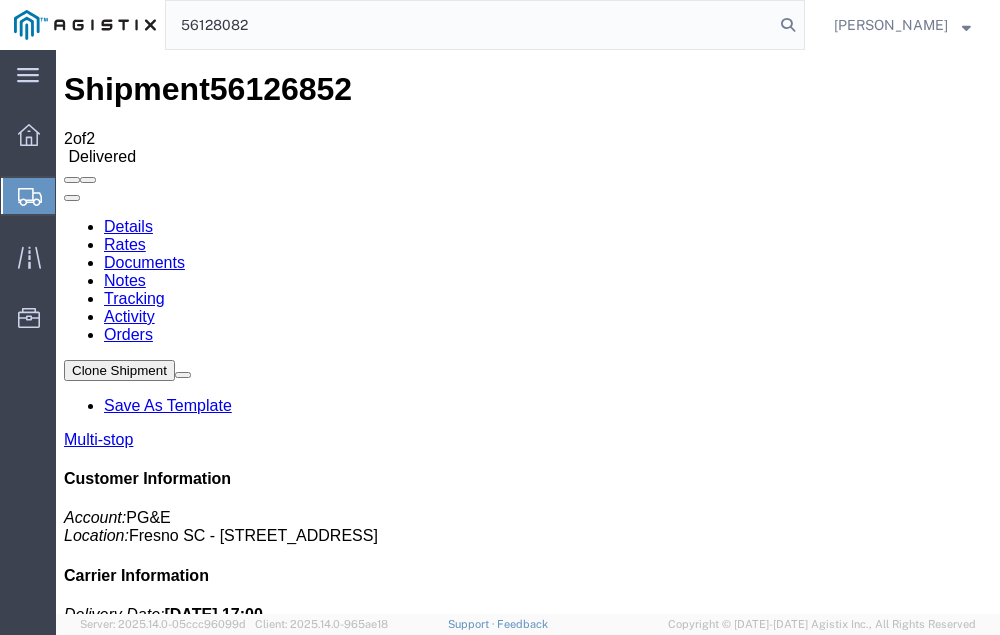 type on "56128082" 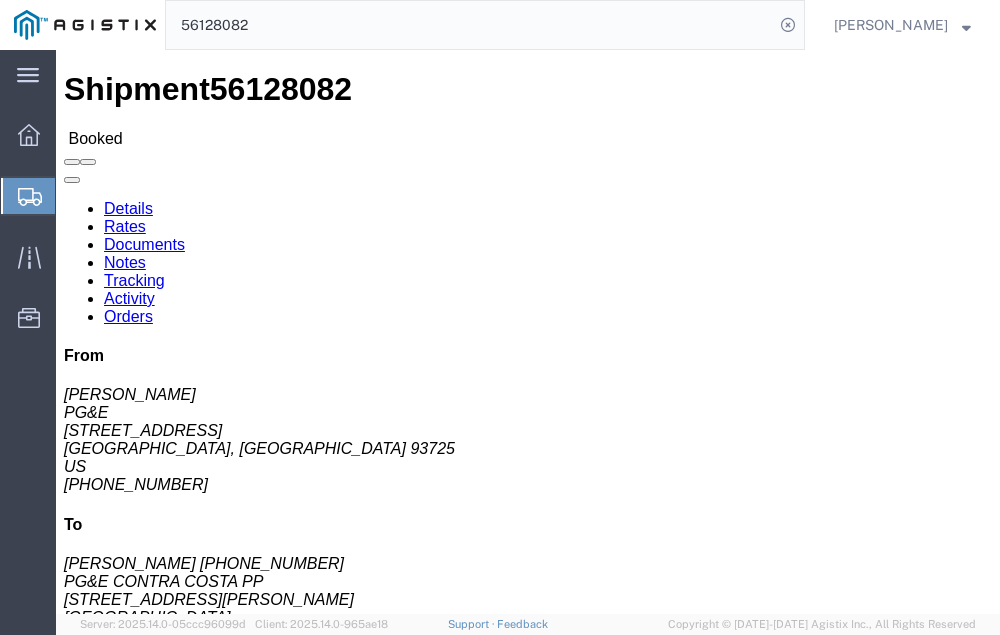 click on "Tracking" 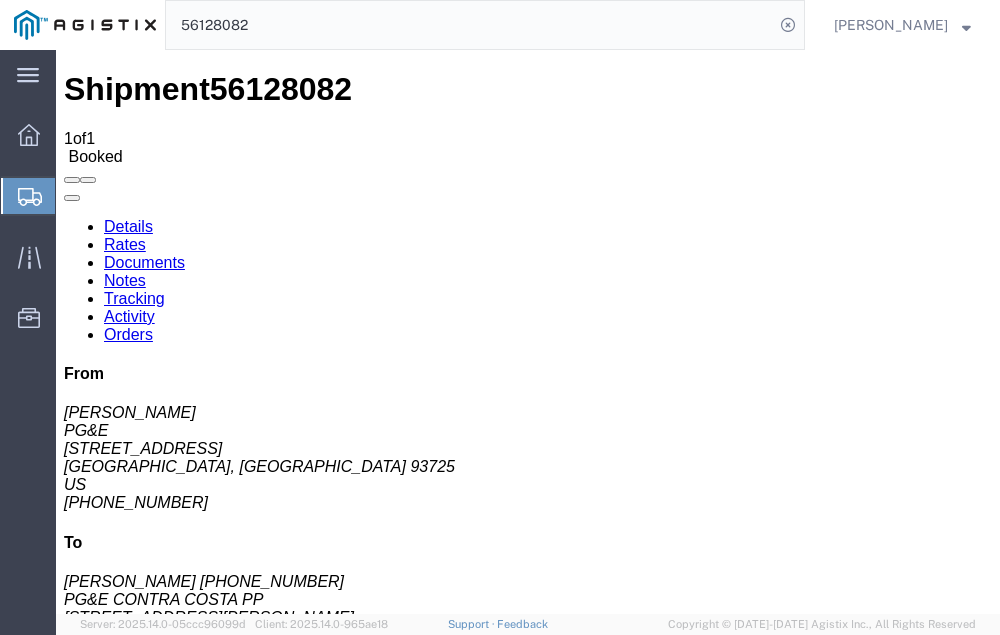 click on "Add New Tracking" at bounding box center [229, 1105] 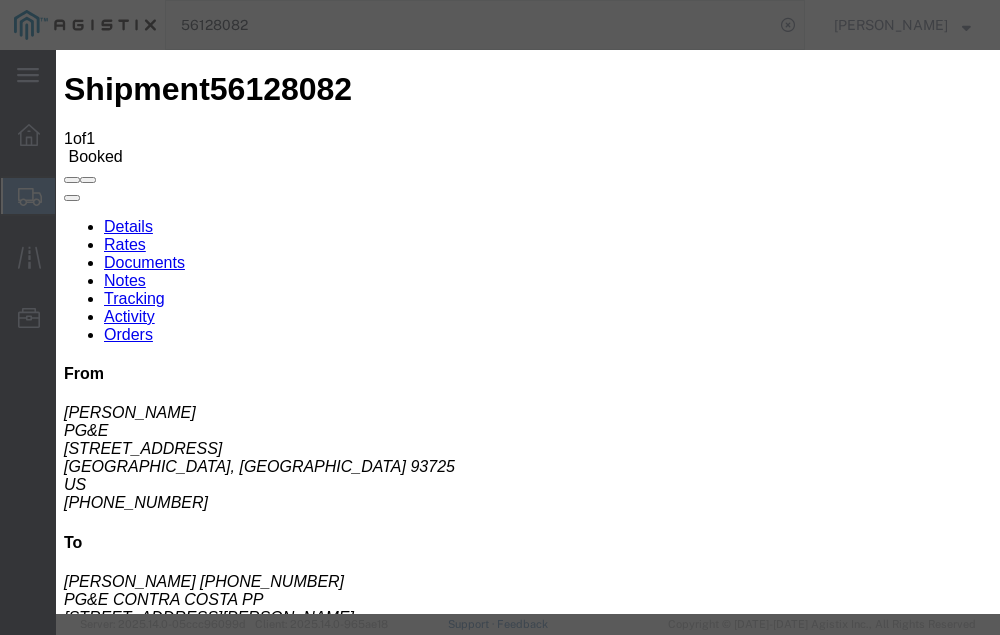 type on "[DATE]" 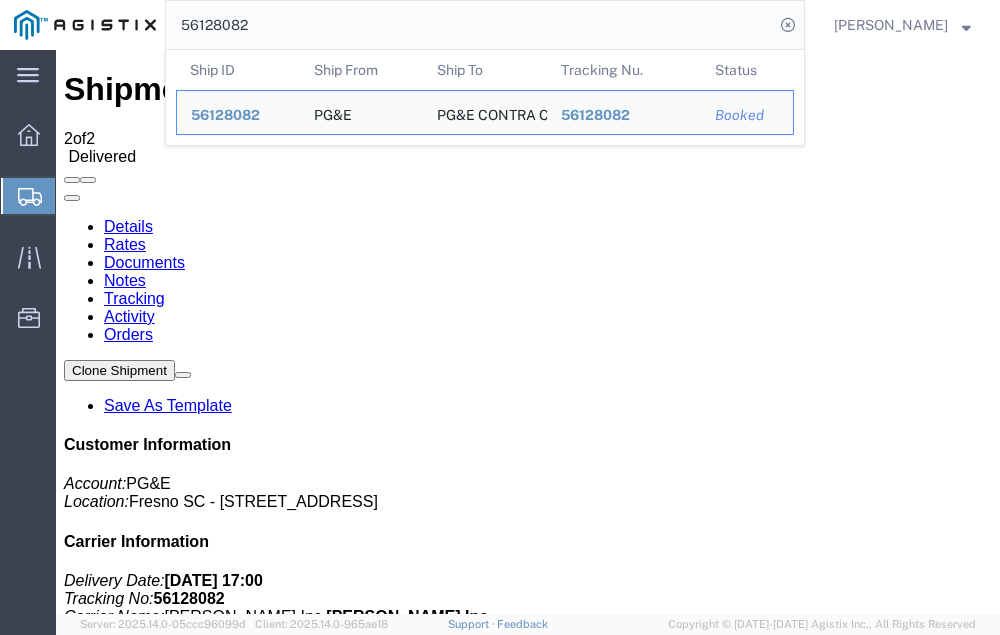 click on "56128082" 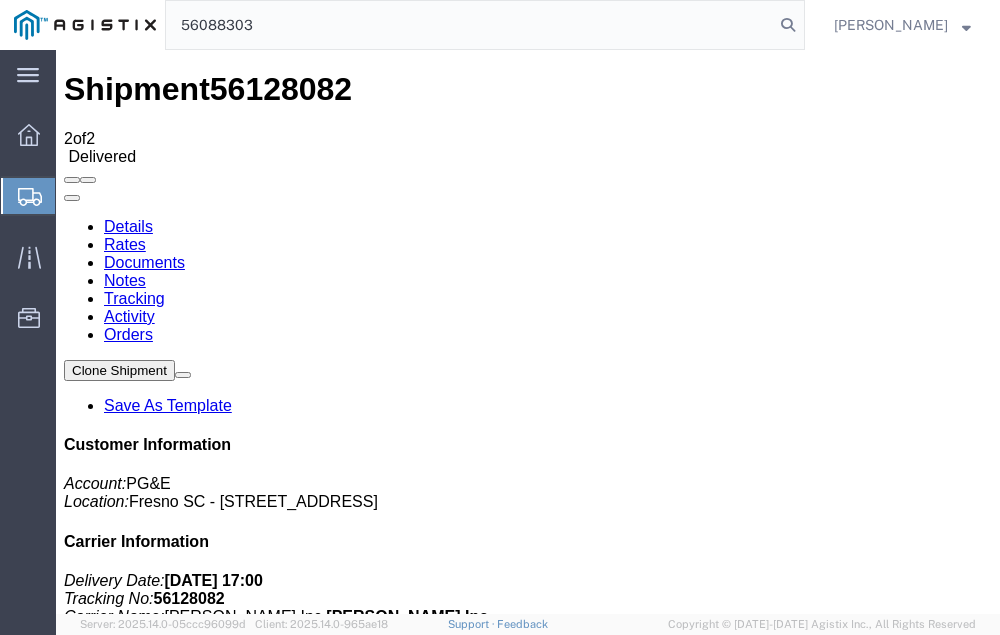 type on "56088303" 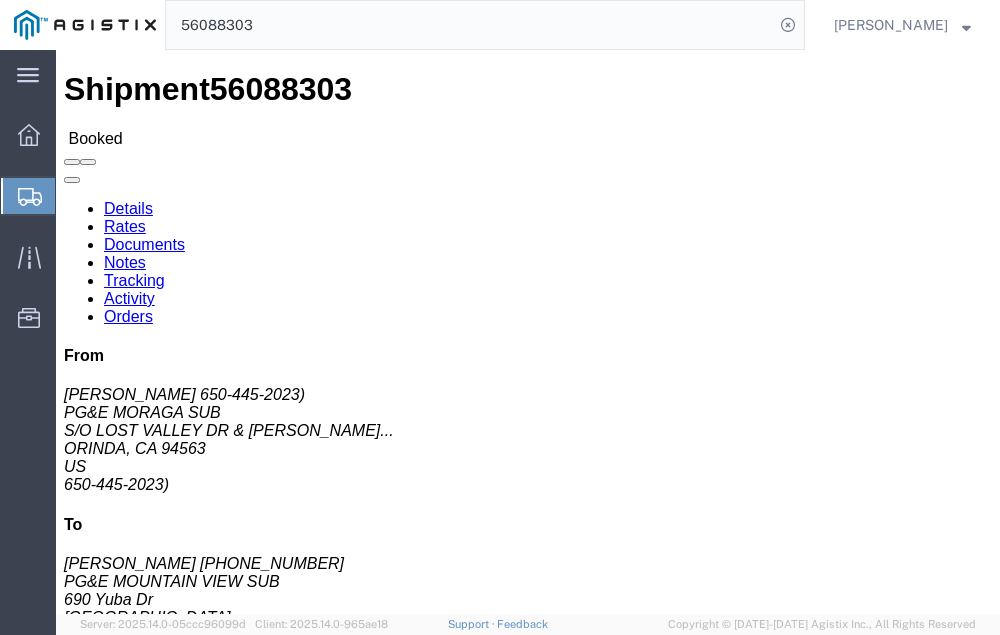 click on "Tracking" 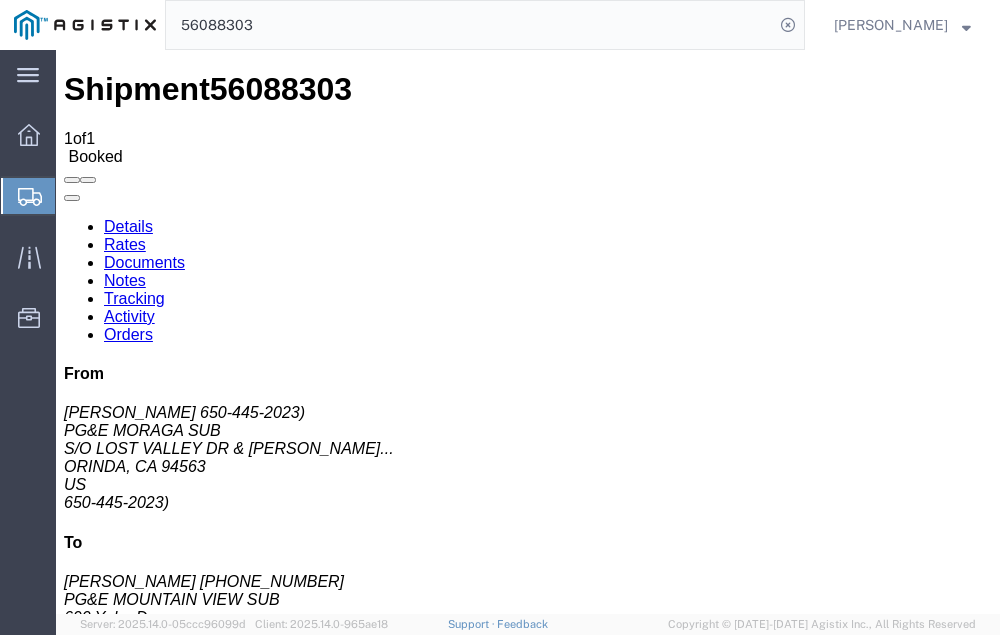click on "Add New Tracking" at bounding box center [229, 1105] 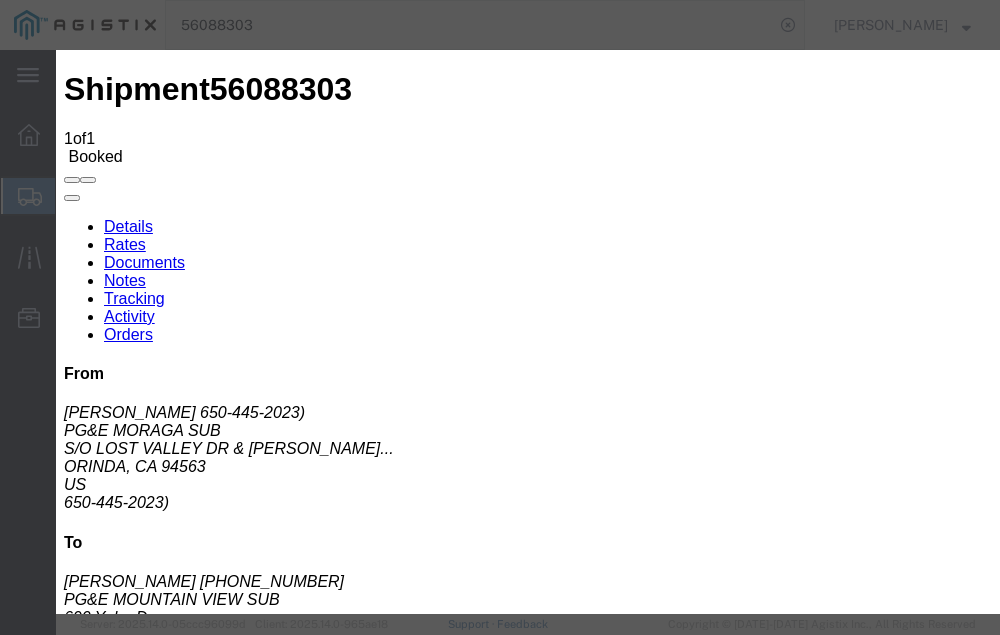 type on "[DATE]" 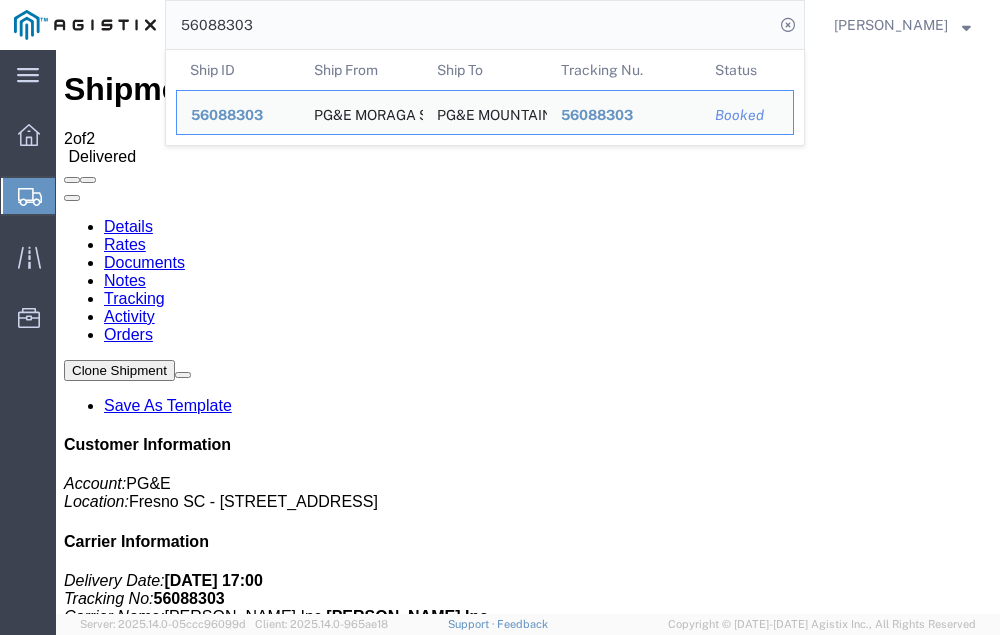 click on "56088303" 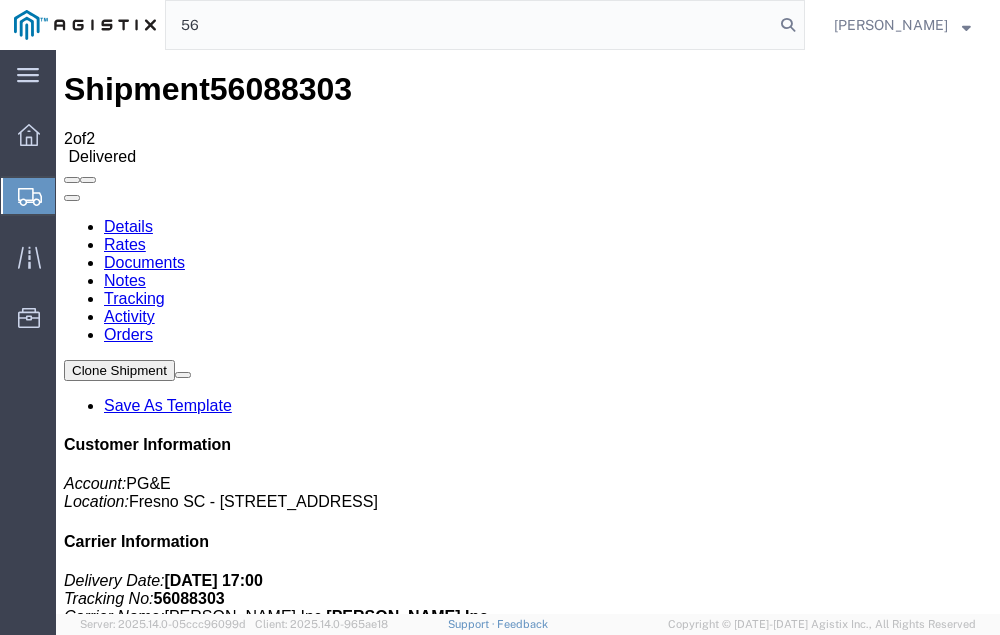 type on "5" 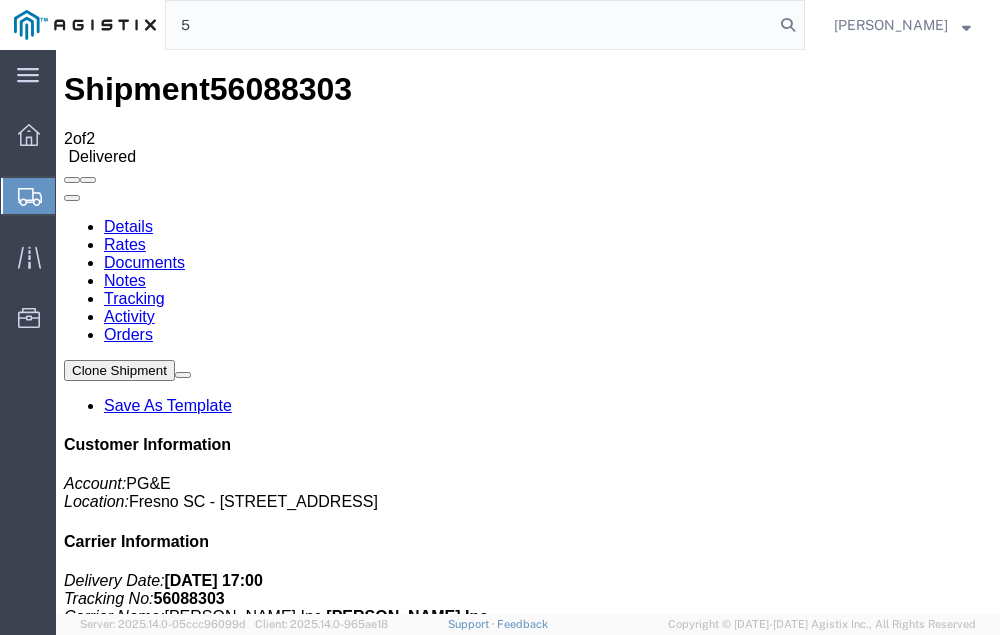 type 